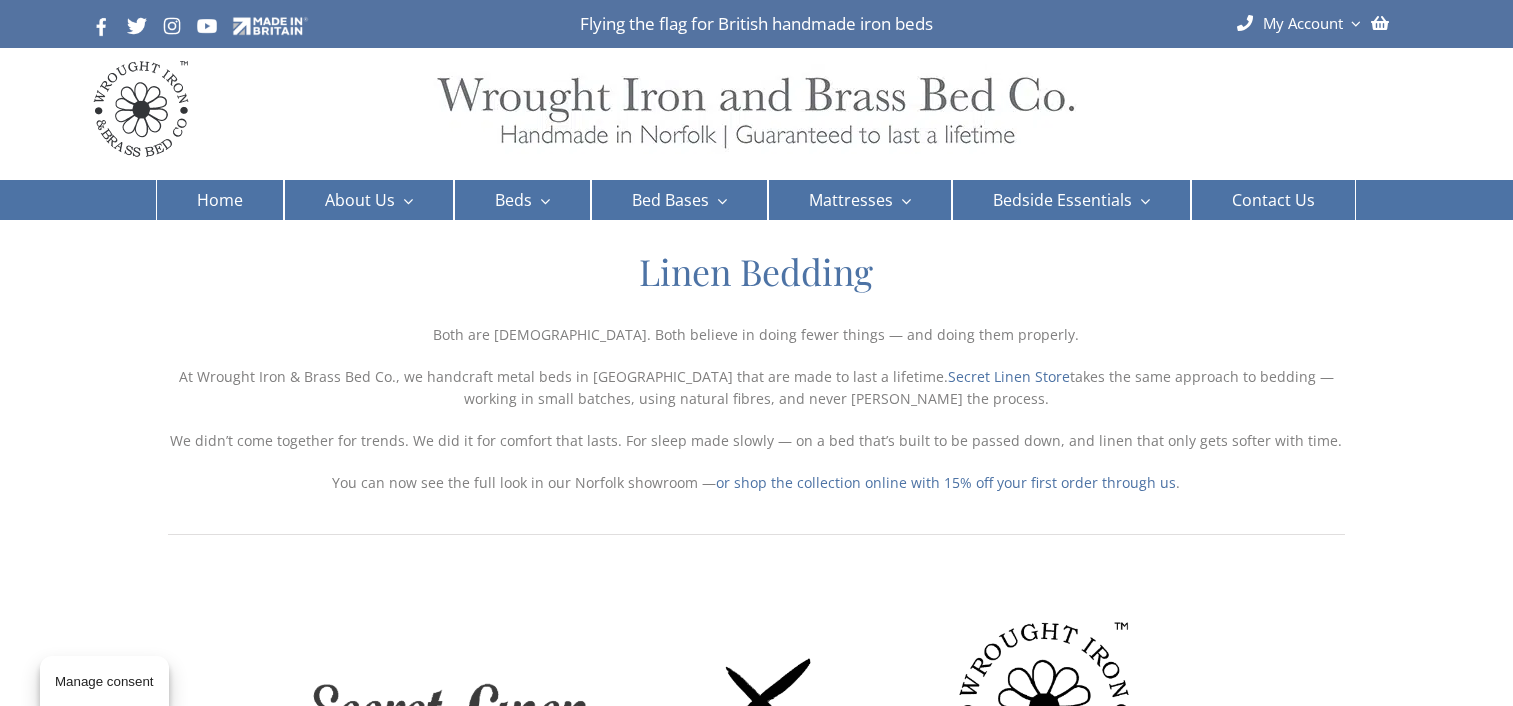 scroll, scrollTop: 0, scrollLeft: 0, axis: both 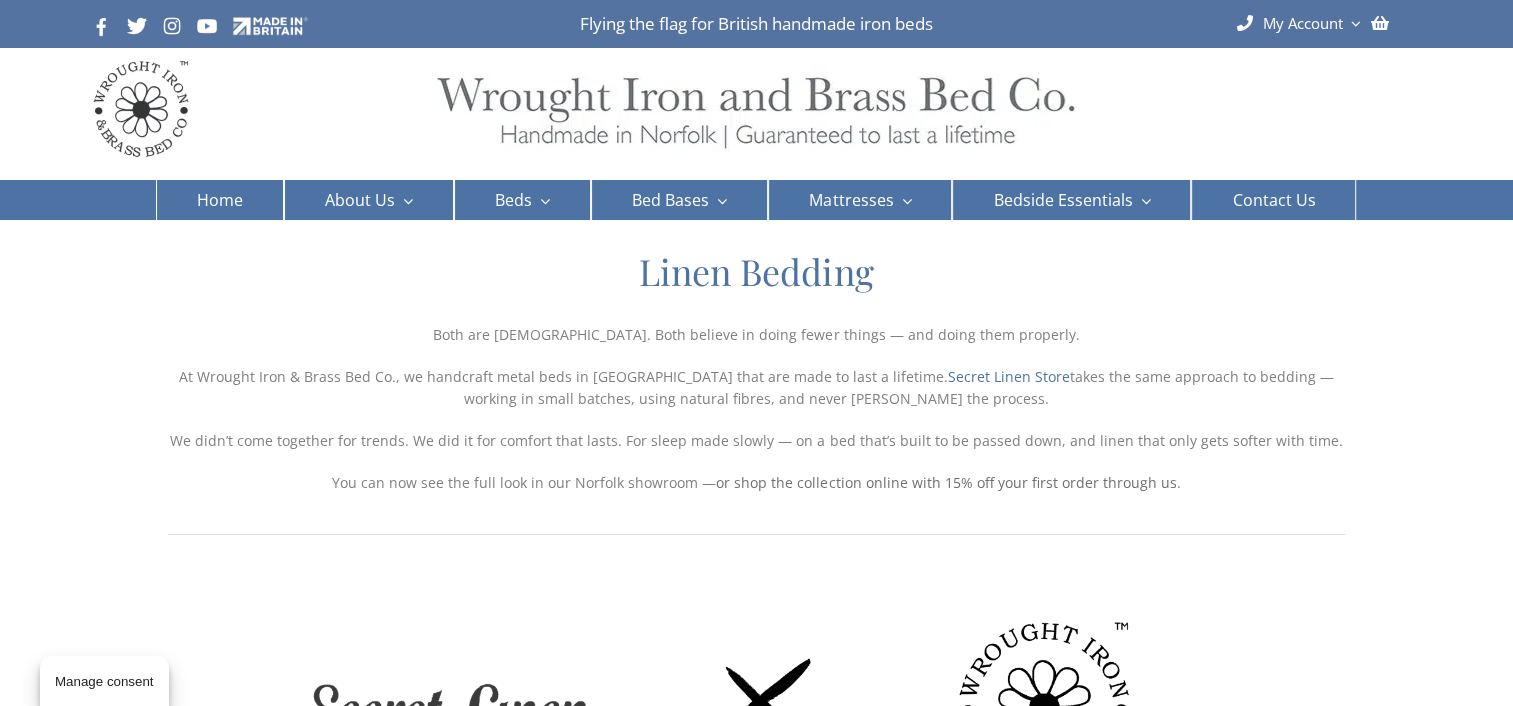 click on "or shop the collection online with 15% off your first order through us" at bounding box center (946, 482) 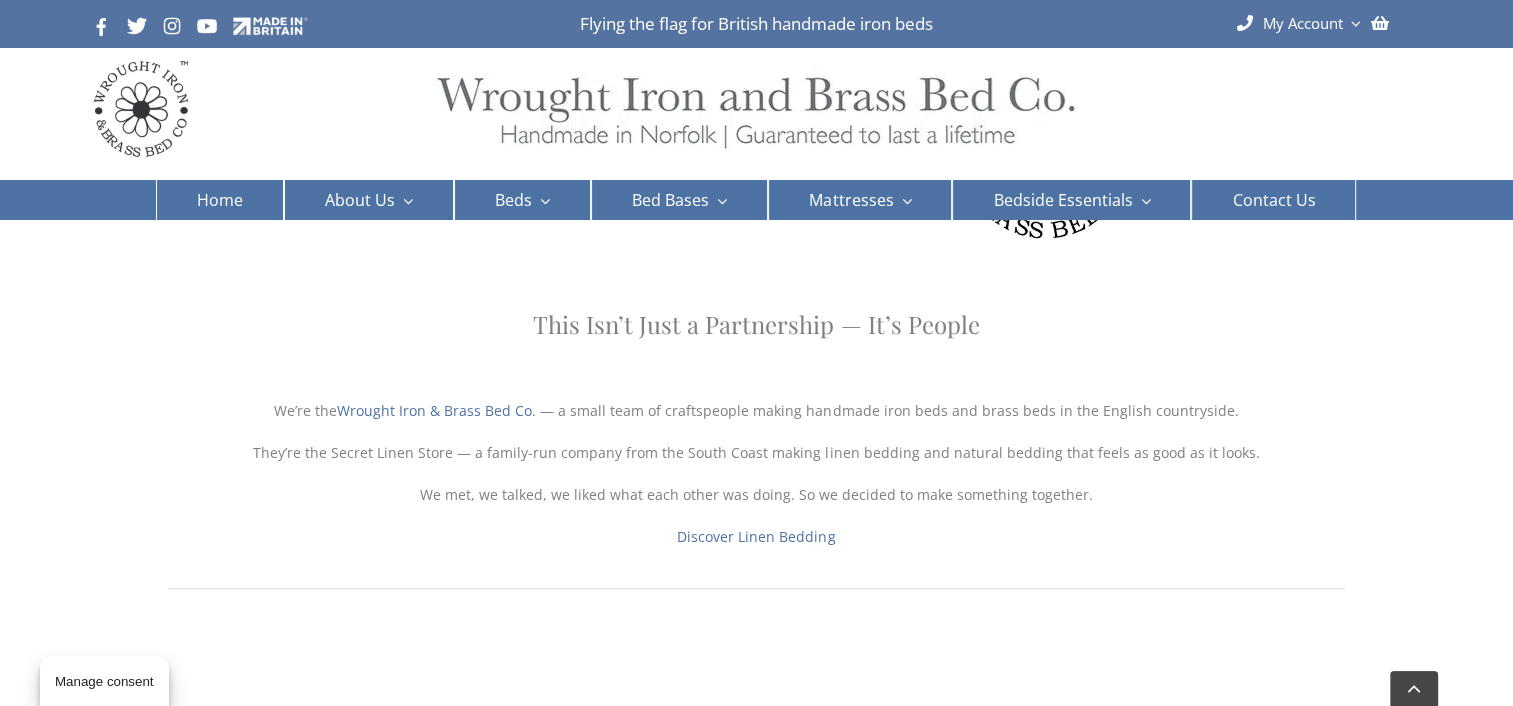scroll, scrollTop: 554, scrollLeft: 0, axis: vertical 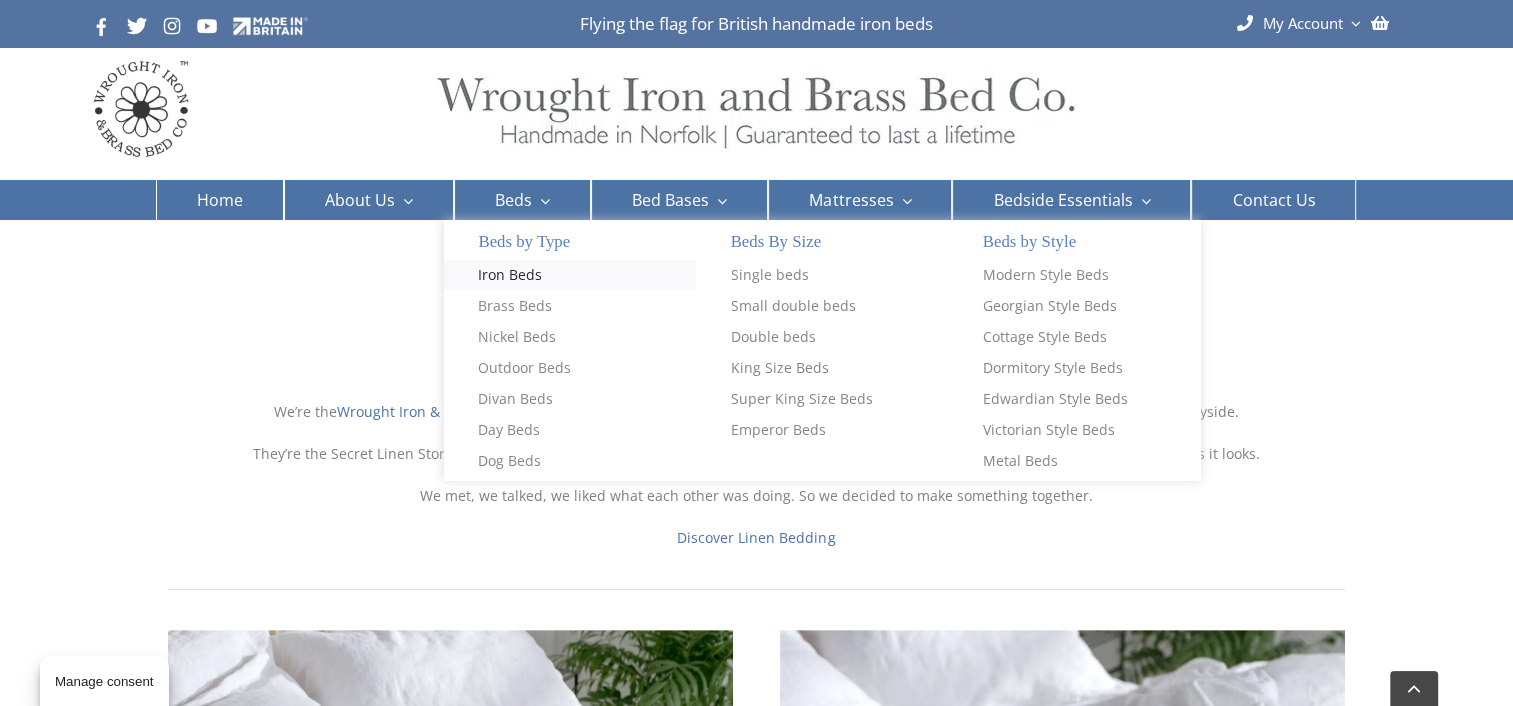 click on "Iron Beds" at bounding box center [510, 275] 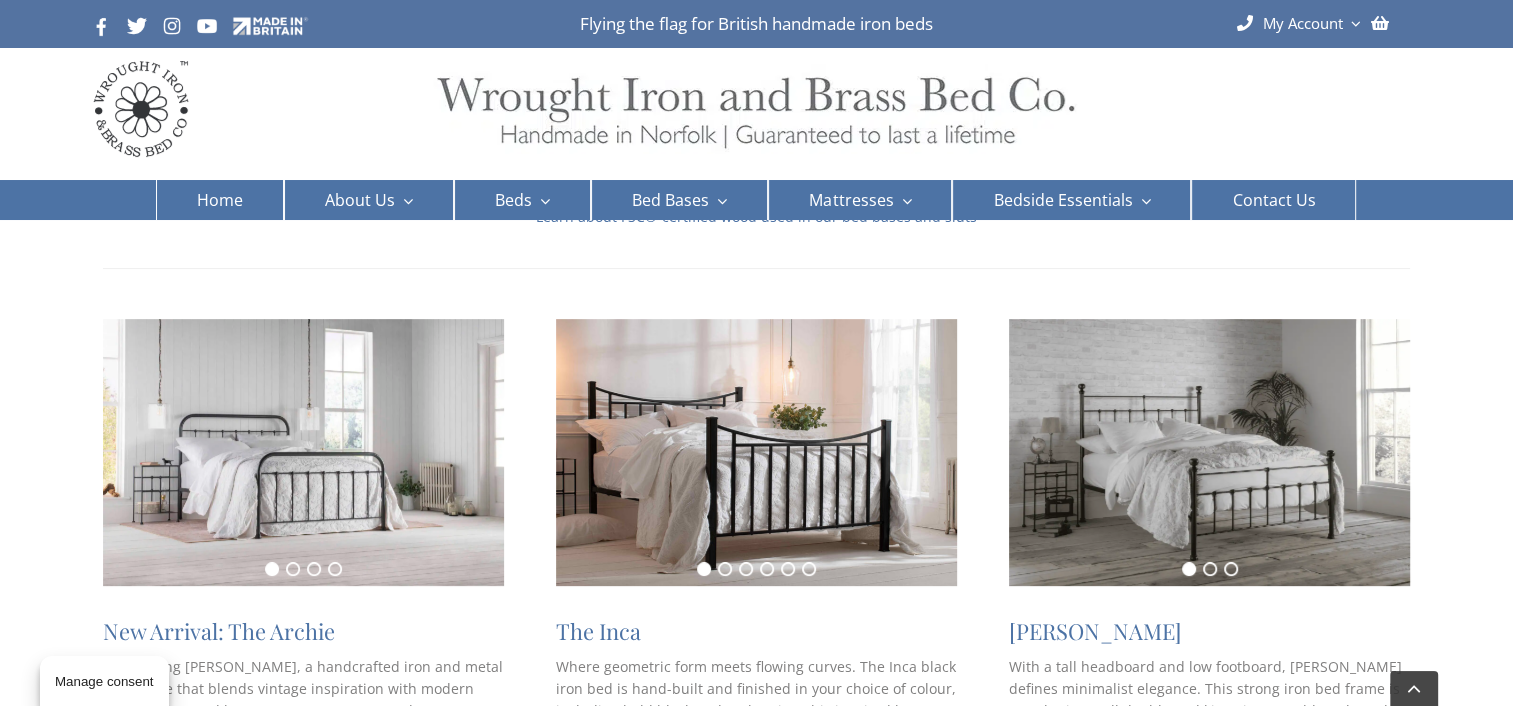scroll, scrollTop: 284, scrollLeft: 0, axis: vertical 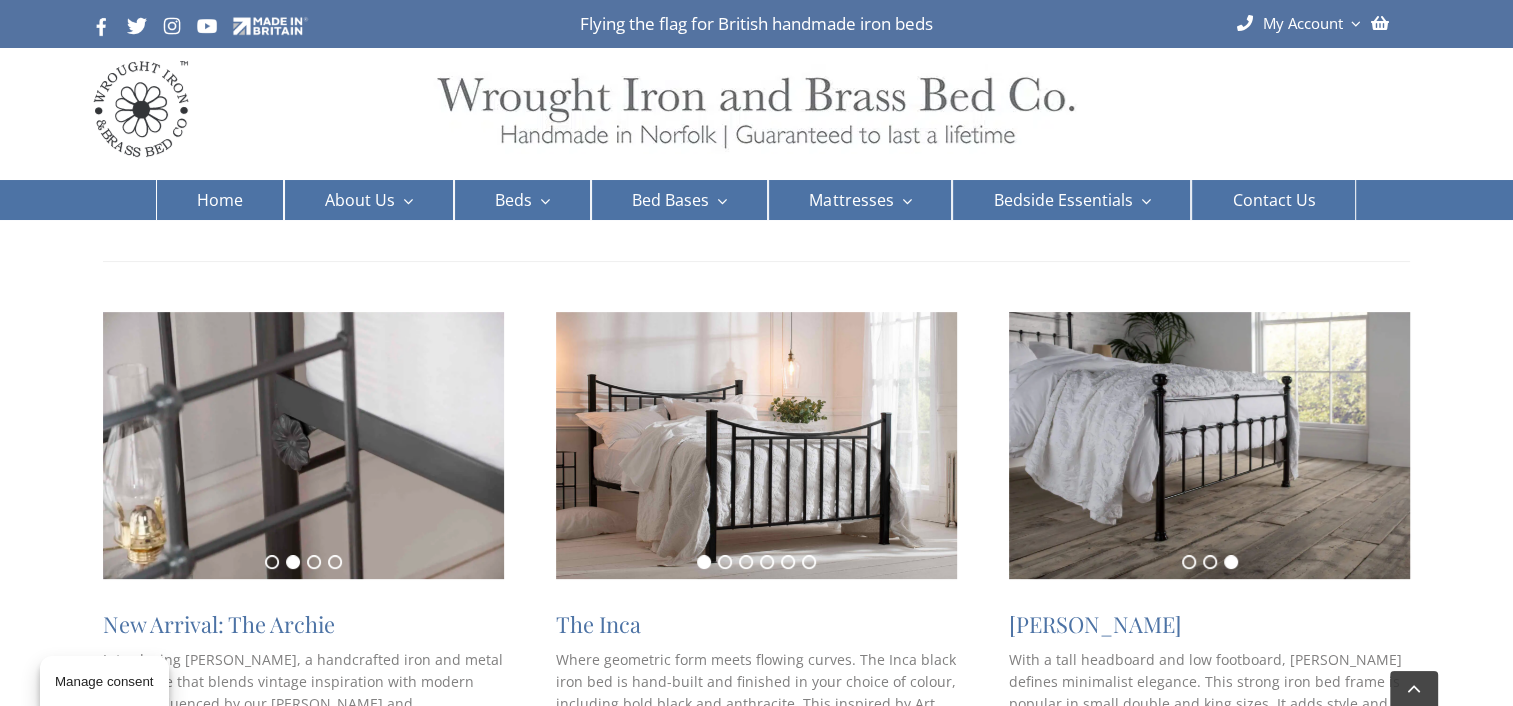 click at bounding box center [756, 445] 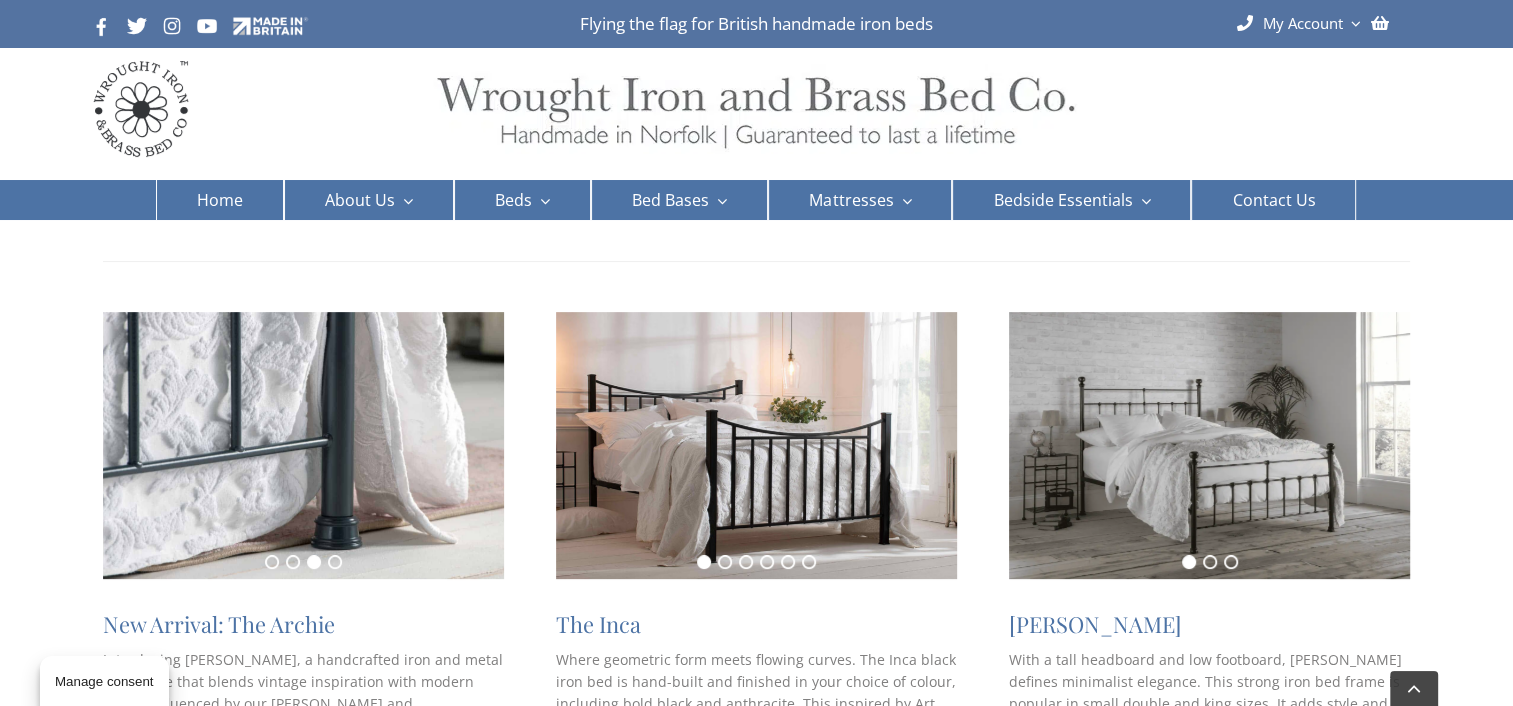 click at bounding box center [756, 445] 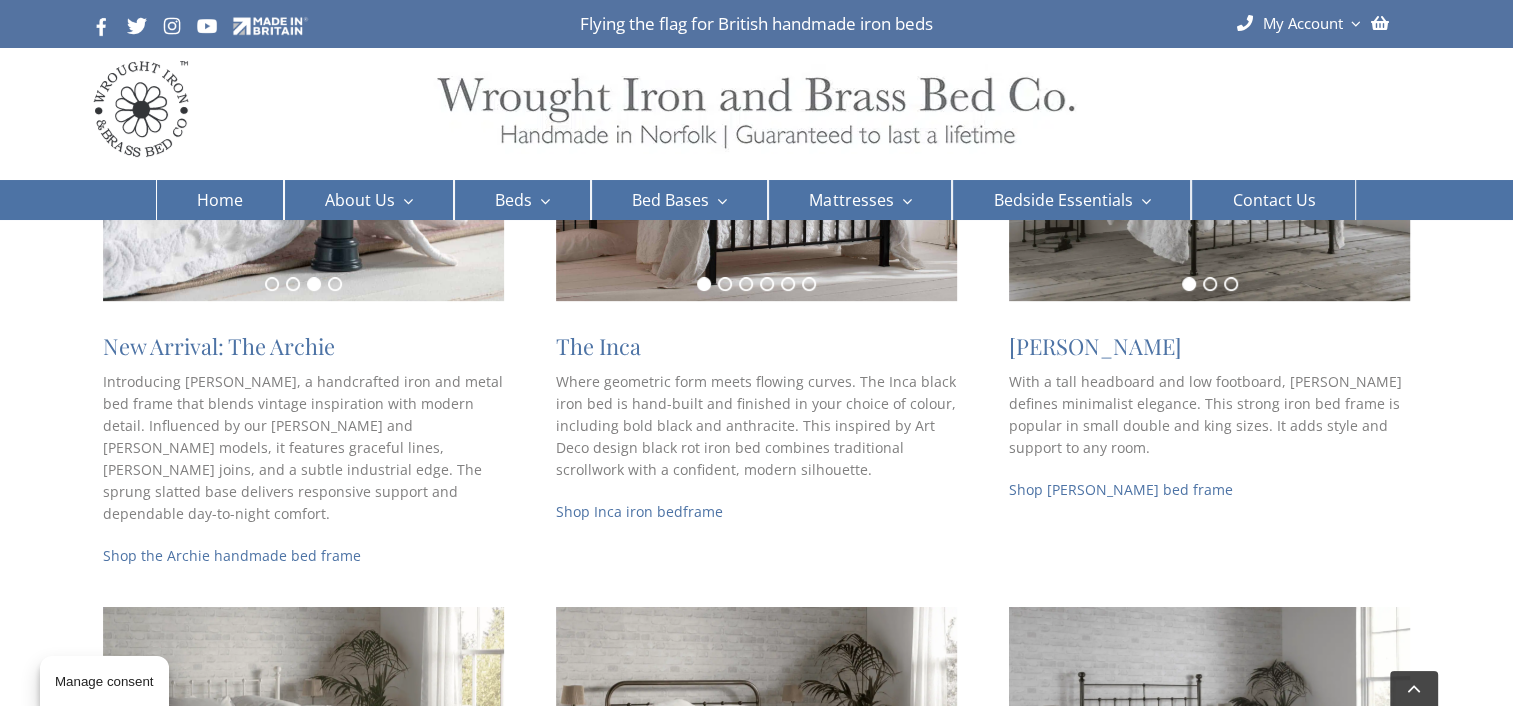 scroll, scrollTop: 576, scrollLeft: 0, axis: vertical 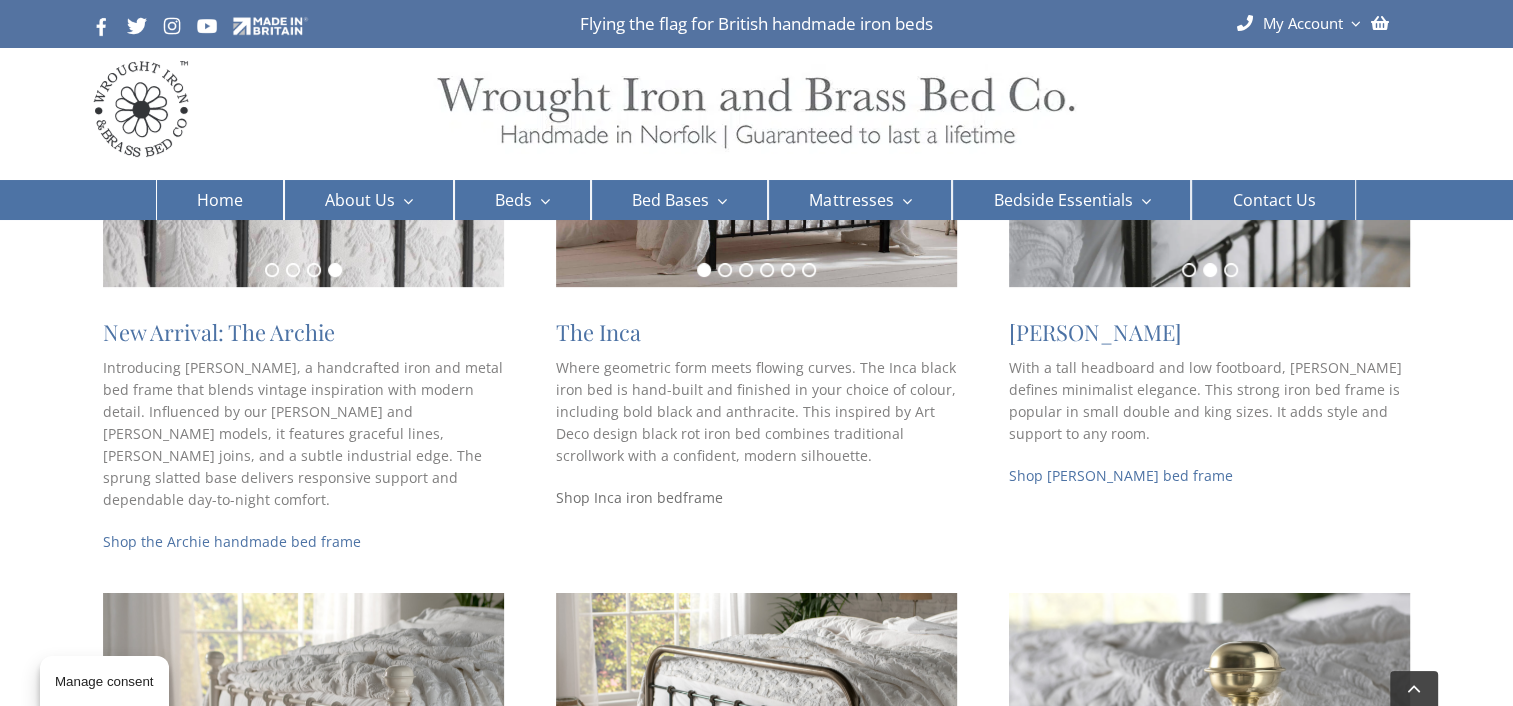 click on "Shop Inca iron bed" at bounding box center (619, 497) 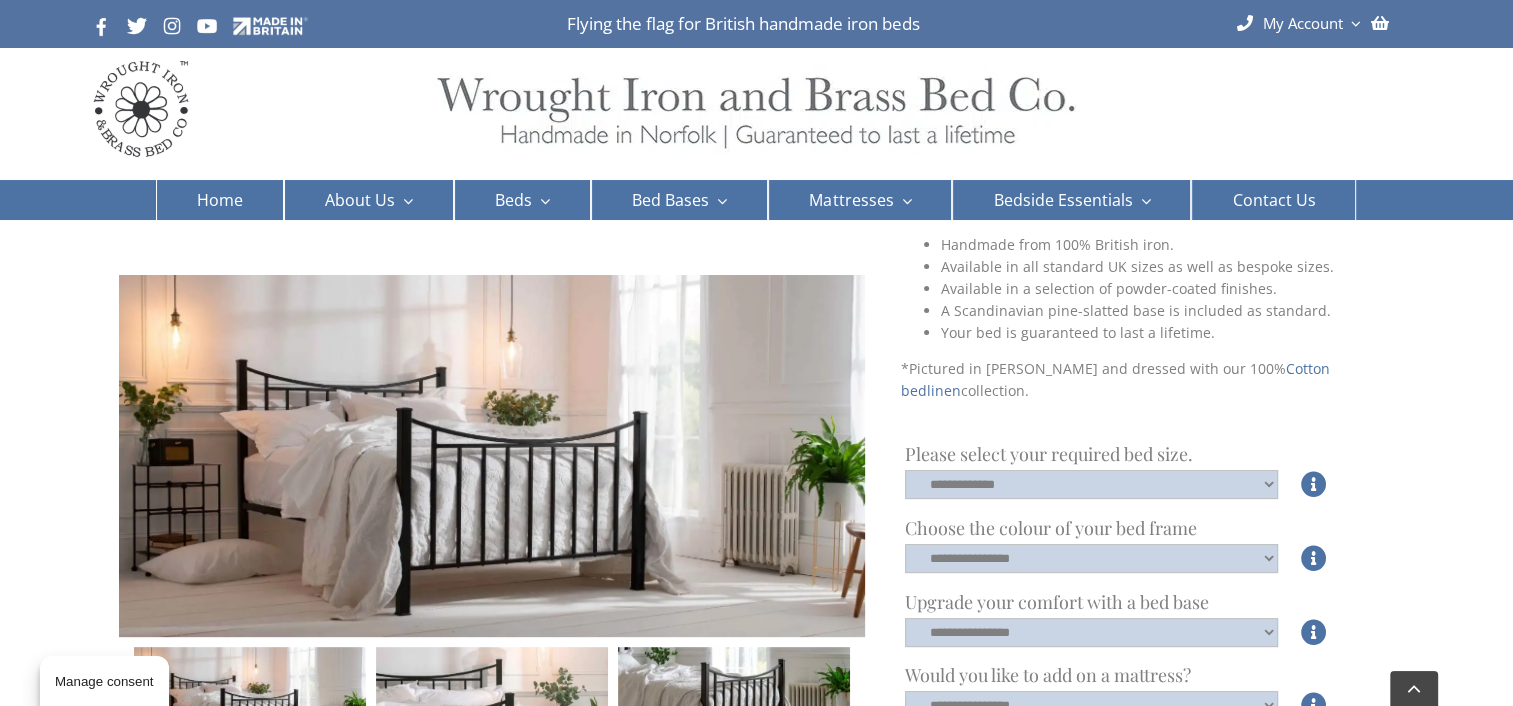 scroll, scrollTop: 338, scrollLeft: 0, axis: vertical 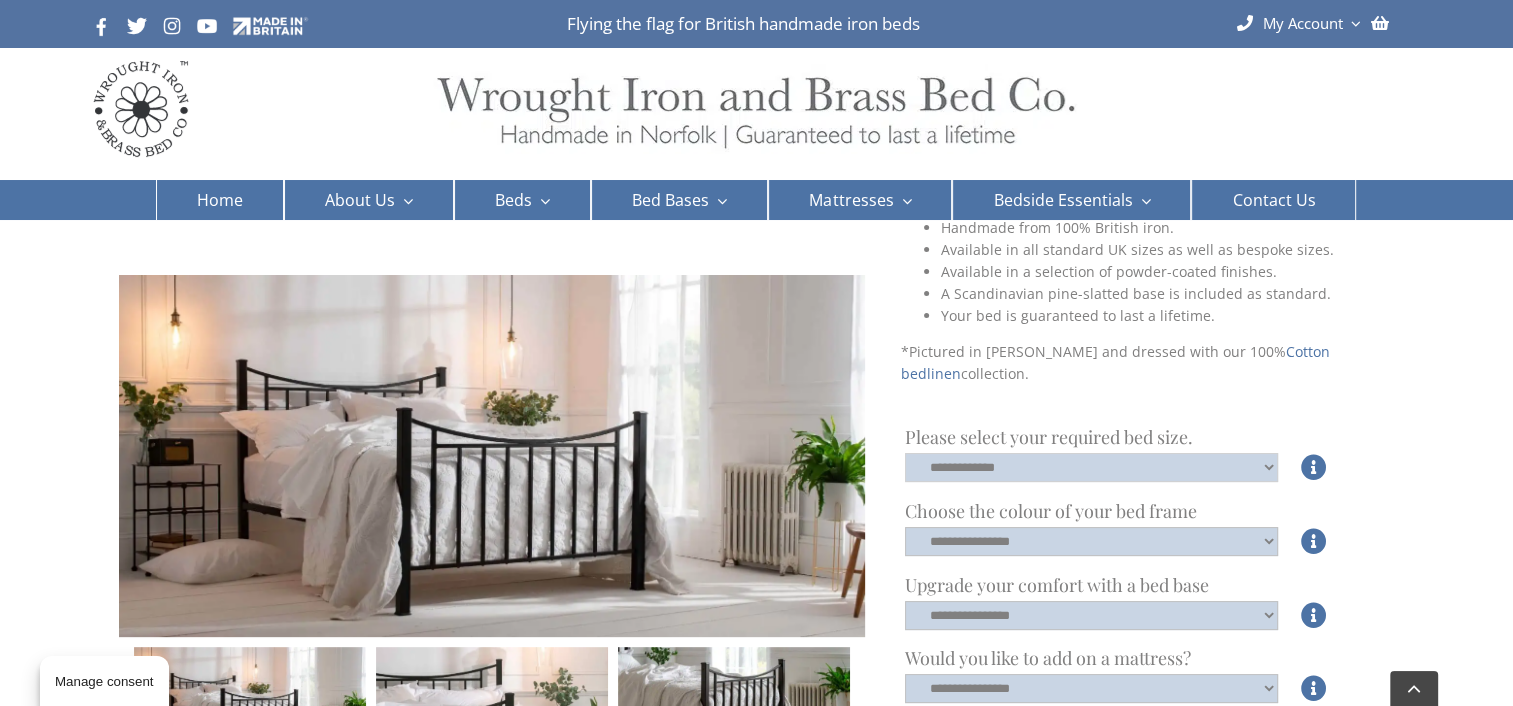 click on "**********" 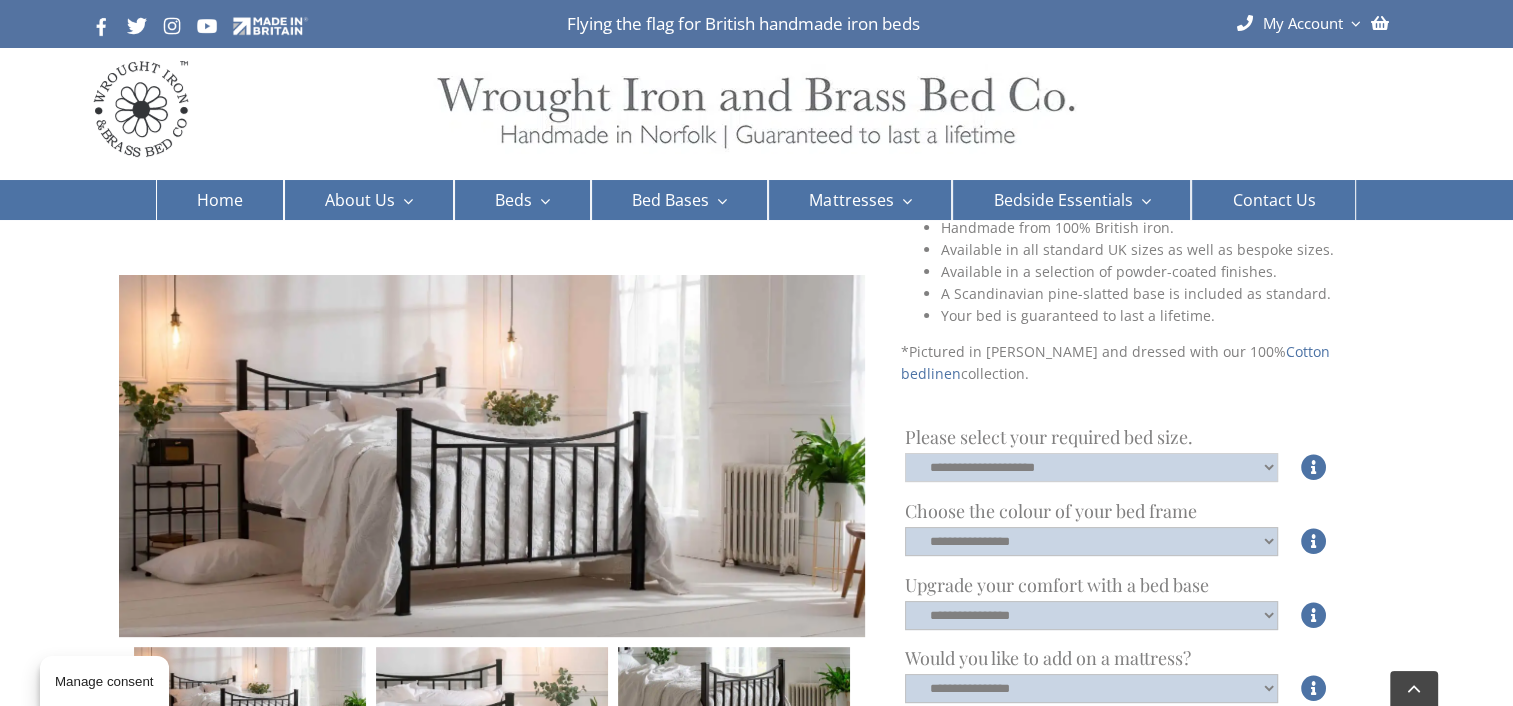 click on "**********" 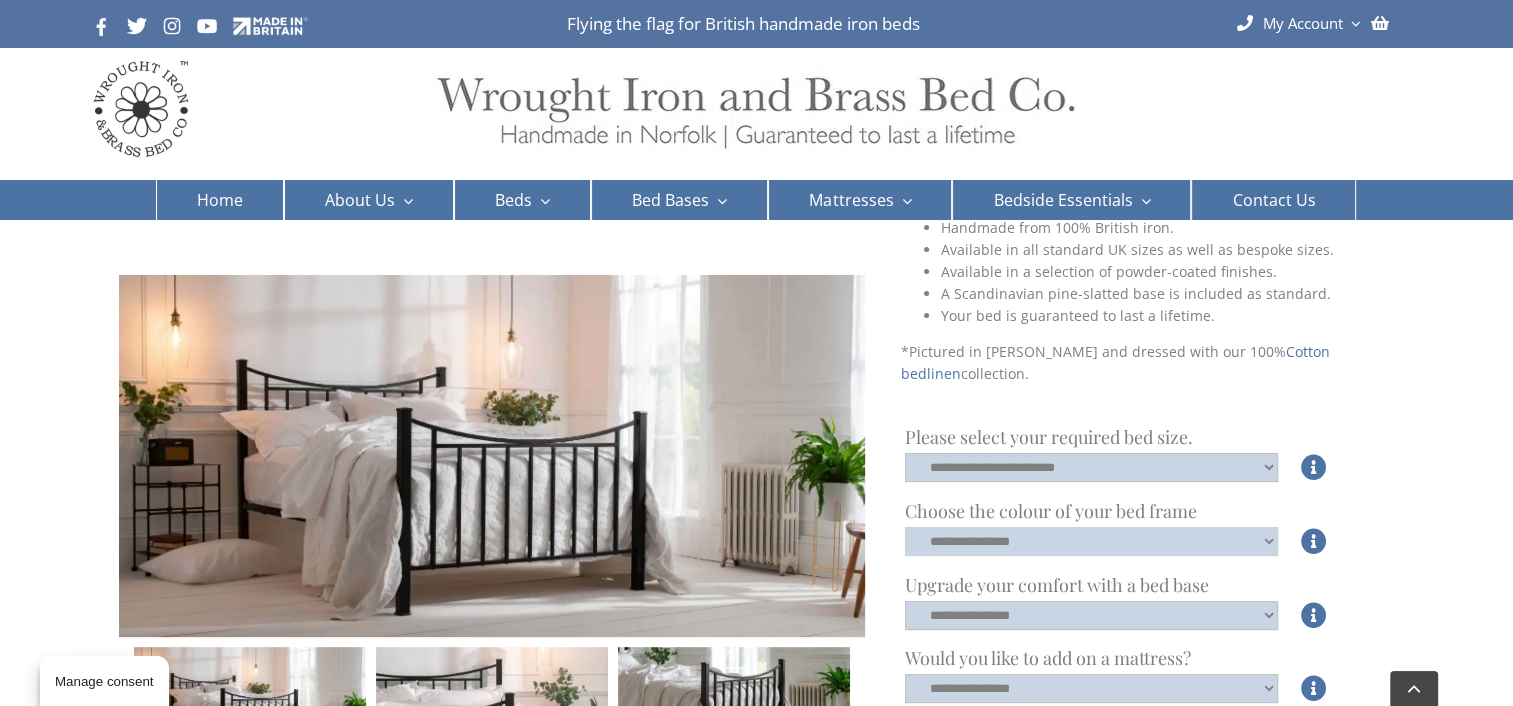 click on "**********" 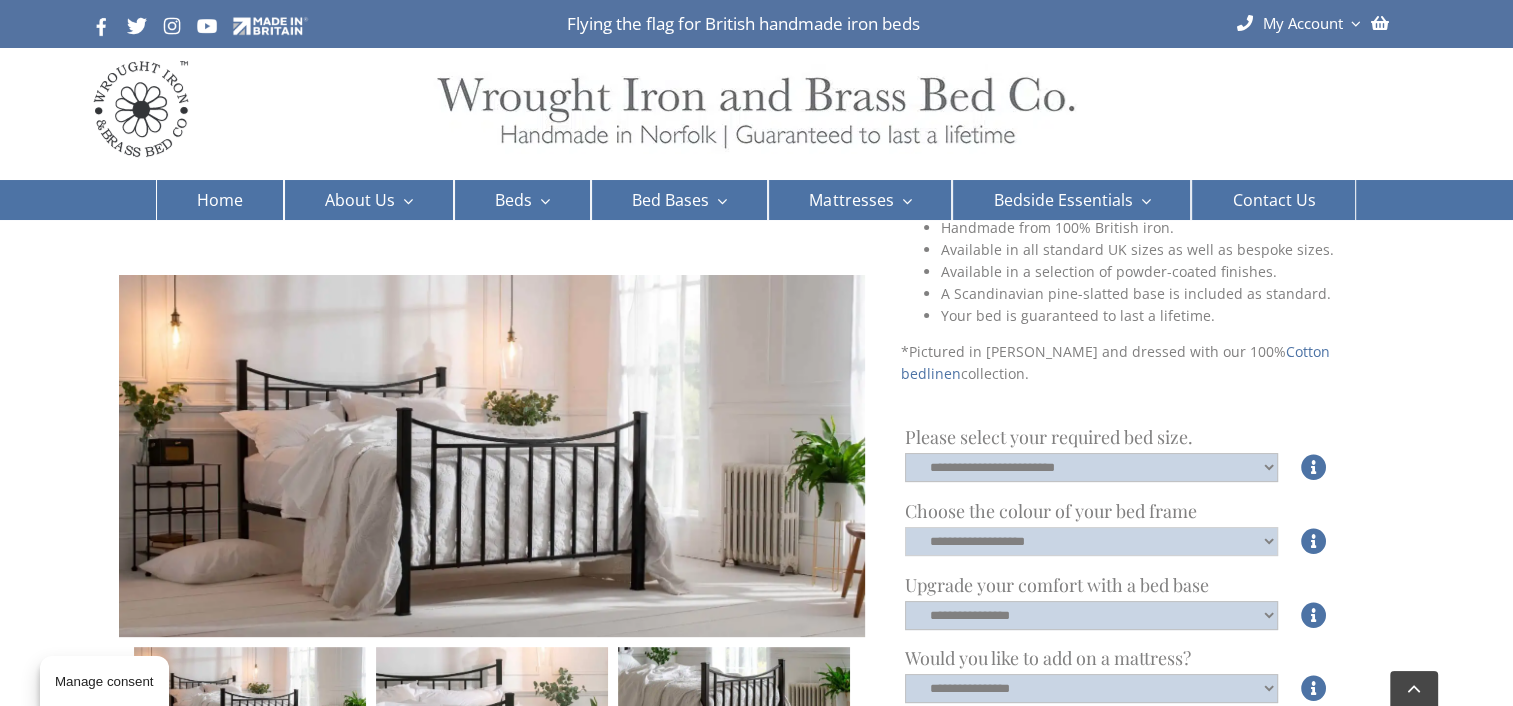 click on "**********" 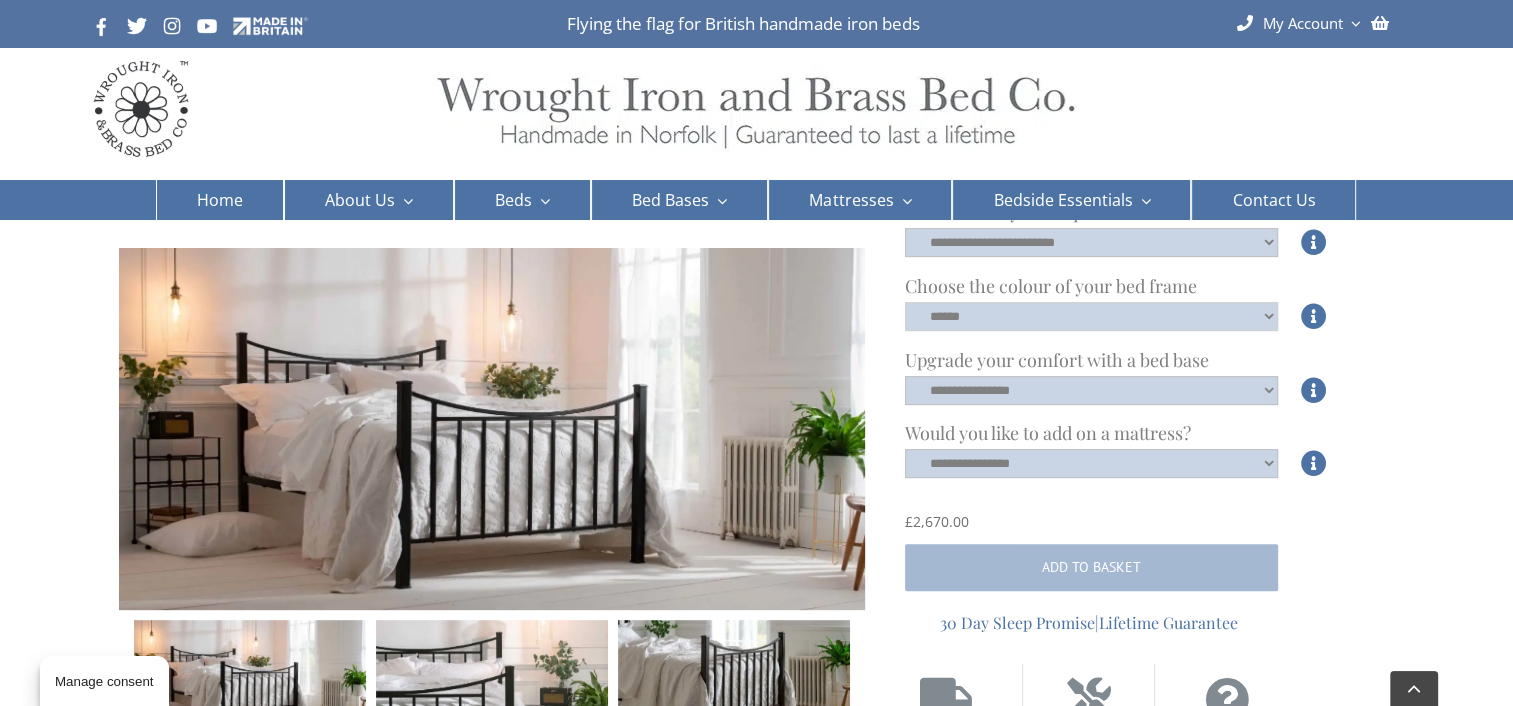 scroll, scrollTop: 564, scrollLeft: 0, axis: vertical 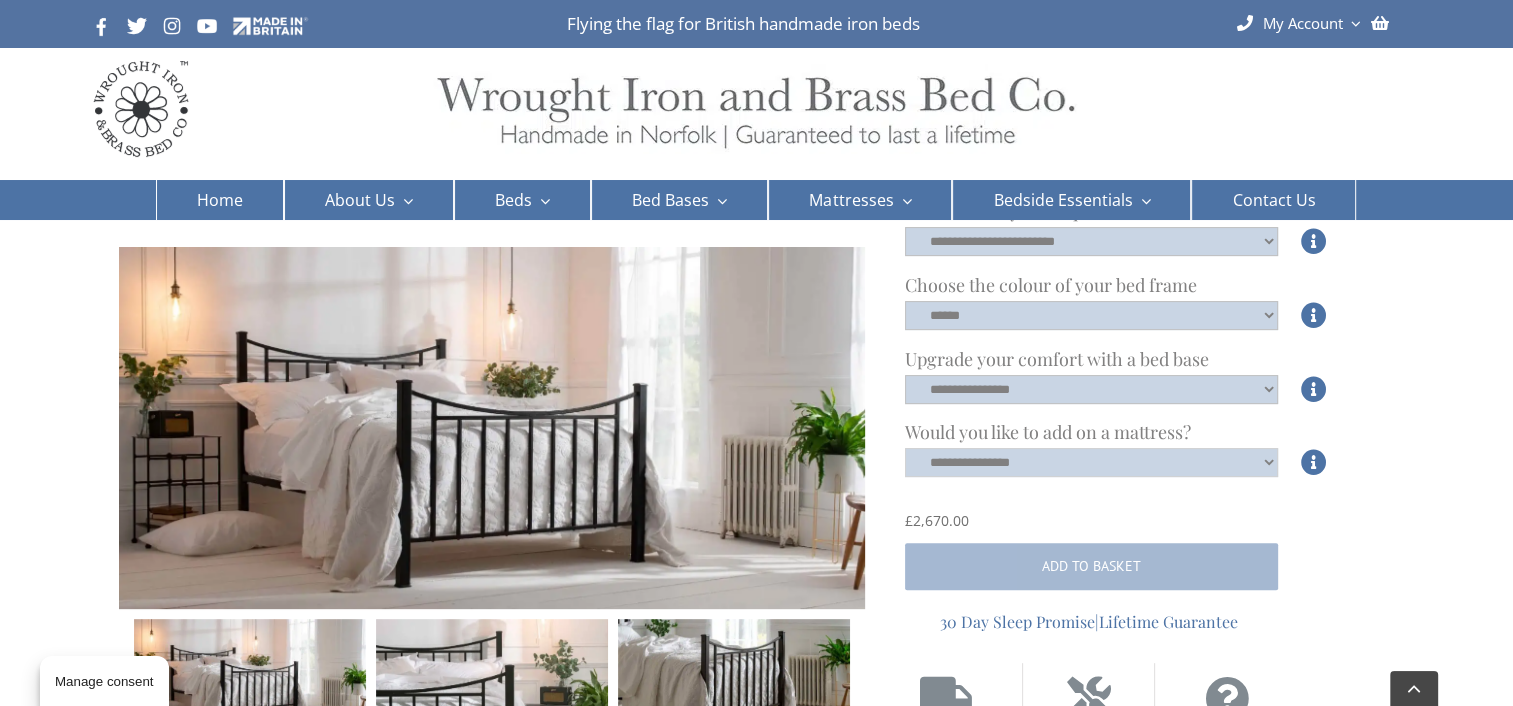 click on "**********" at bounding box center [1091, 462] 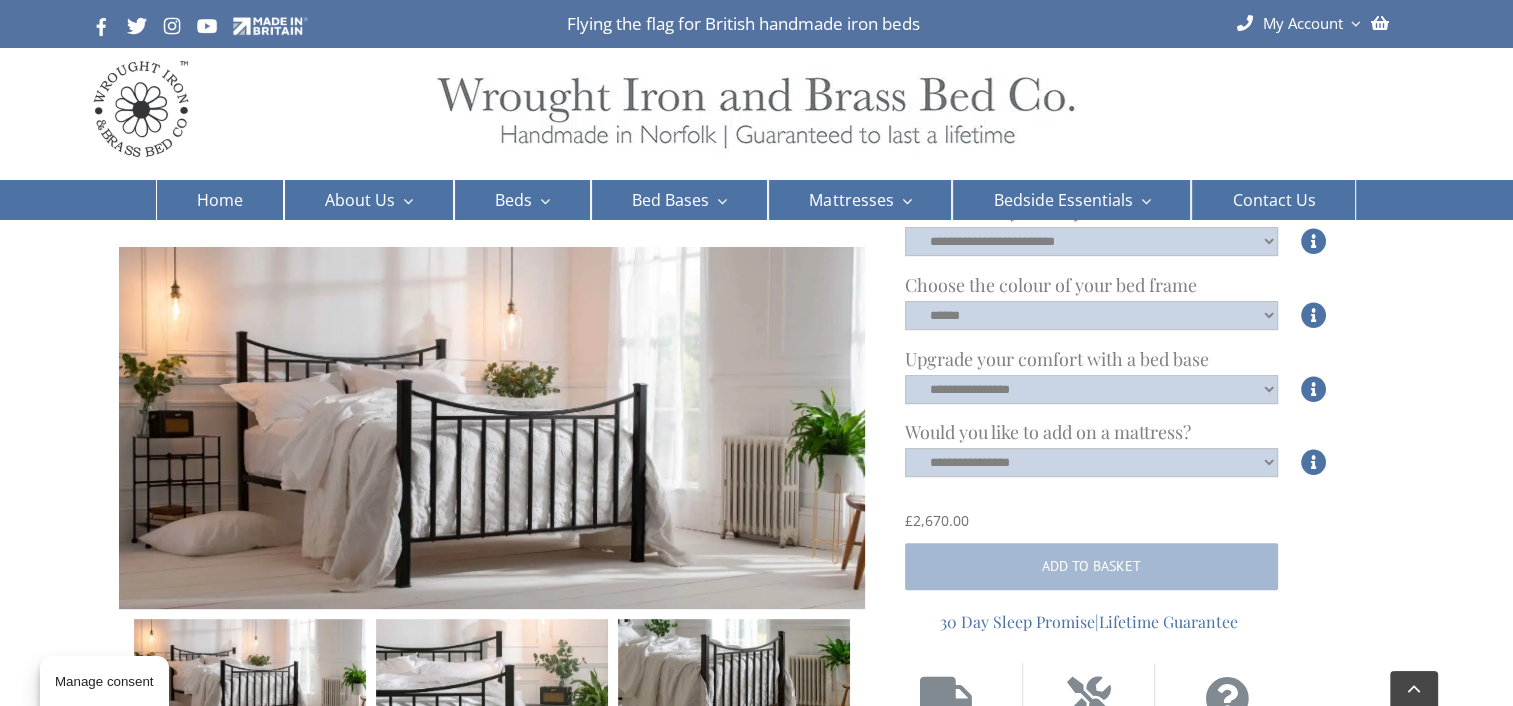 click on "Inca  Read all reviews
A name that refers to power, positivity and shining bright- our Inca Iron Bed is a testimony of craftmanship, guaranteed to make a focal point of attention no matter the bedroom design. Expertly handcrafted by our craftspeople from 100% British iron and powder coated in a robust finish of your choice. This blend of geometric design and softening curvature offers the perfect residence for those seeking a relaxing dream time of radiant value.
Handmade from 100% British iron.
Available in all standard UK sizes as well as bespoke sizes.
Available in a selection of powder-coated finishes.
A Scandinavian pine-slatted base is included as standard.
Your bed is guaranteed to last a lifetime.
*Pictured in Matt Black and dressed with our 100%  Cotton bedlinen collection.
Please select your required bed size.
Please select your required bed size." at bounding box center [757, 310] 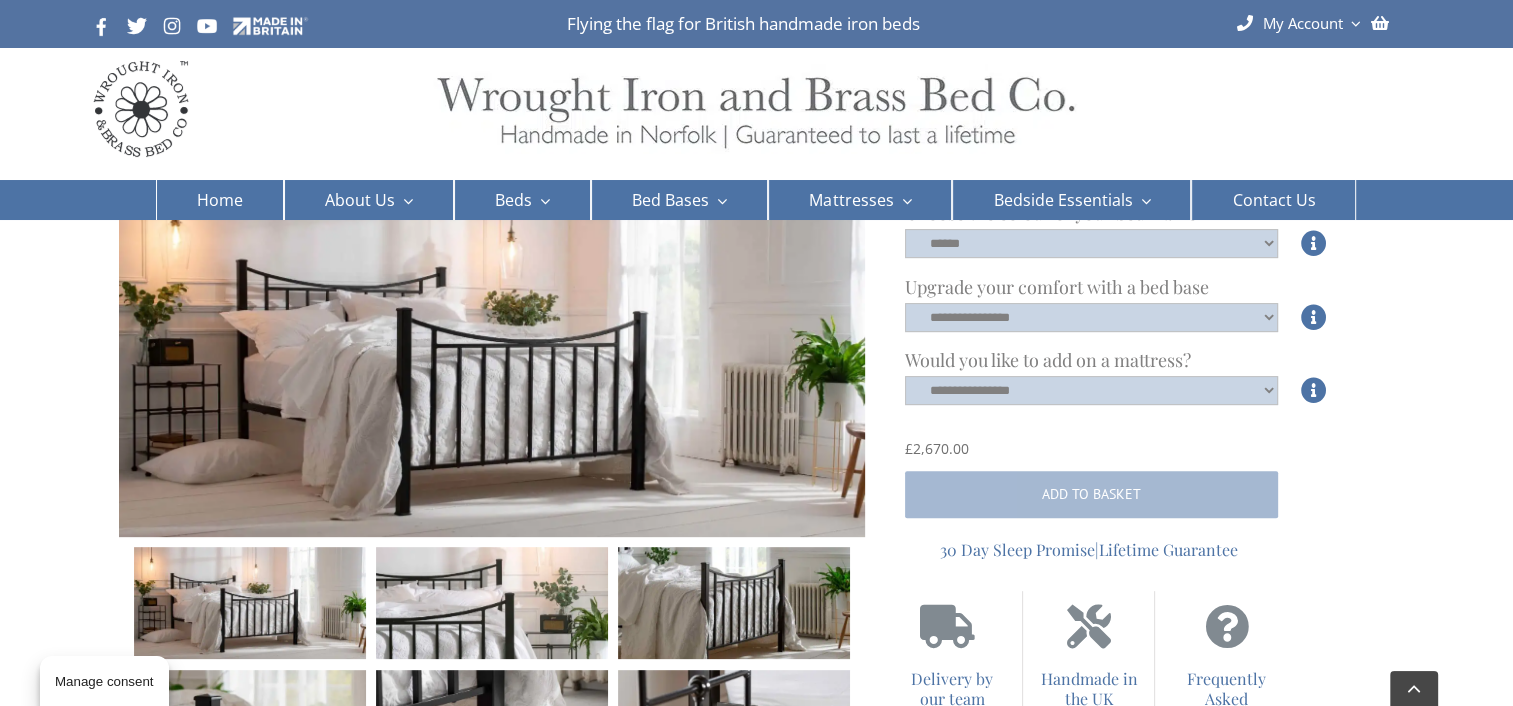 scroll, scrollTop: 634, scrollLeft: 0, axis: vertical 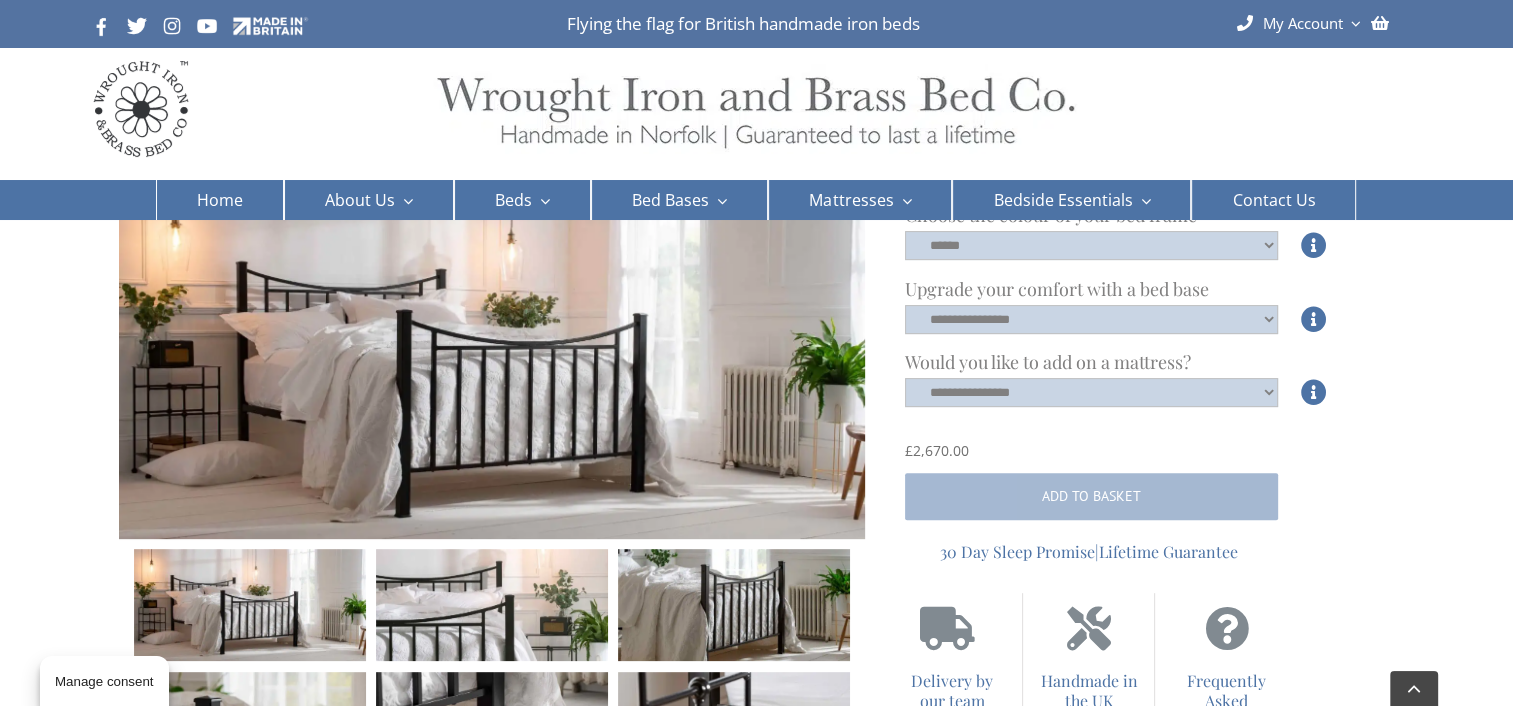 click at bounding box center [491, 357] 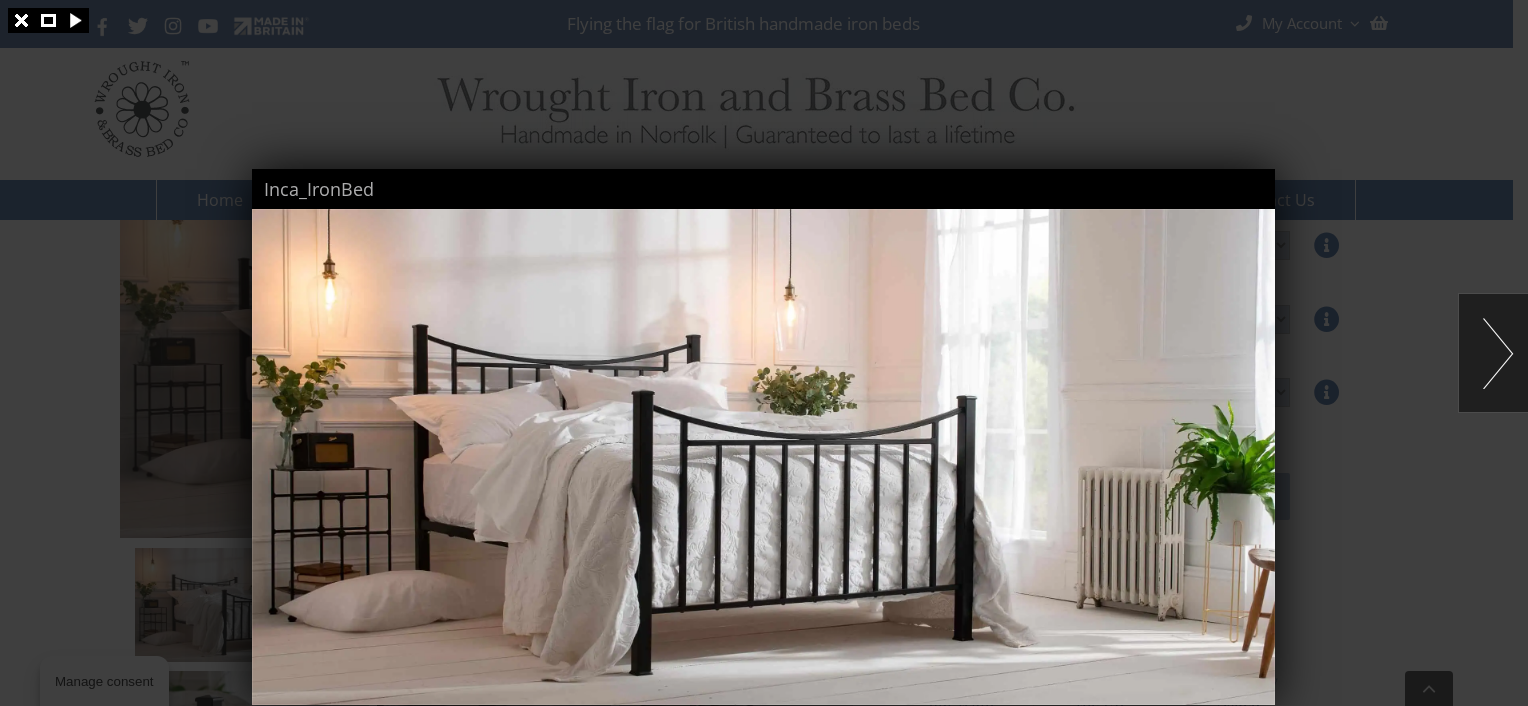click at bounding box center (1493, 353) 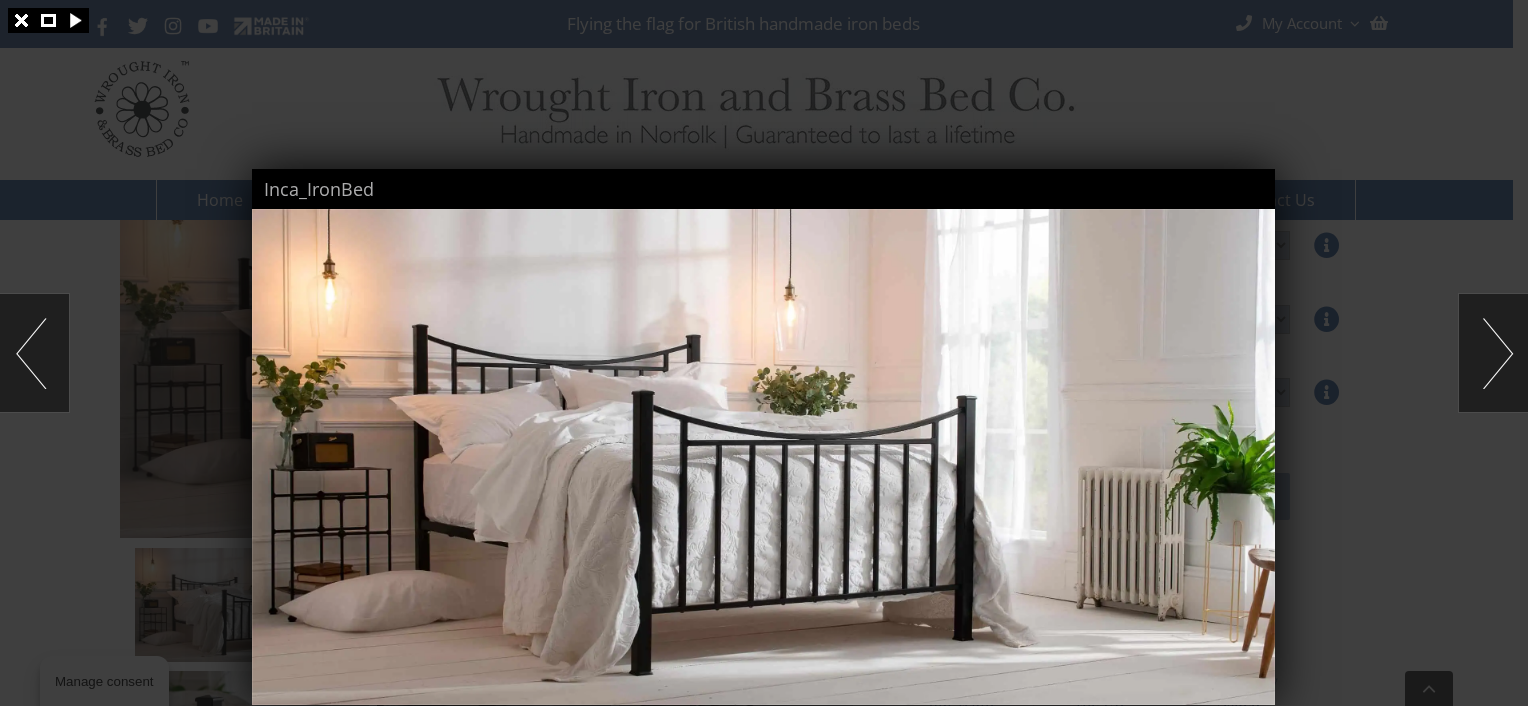 click at bounding box center [1493, 353] 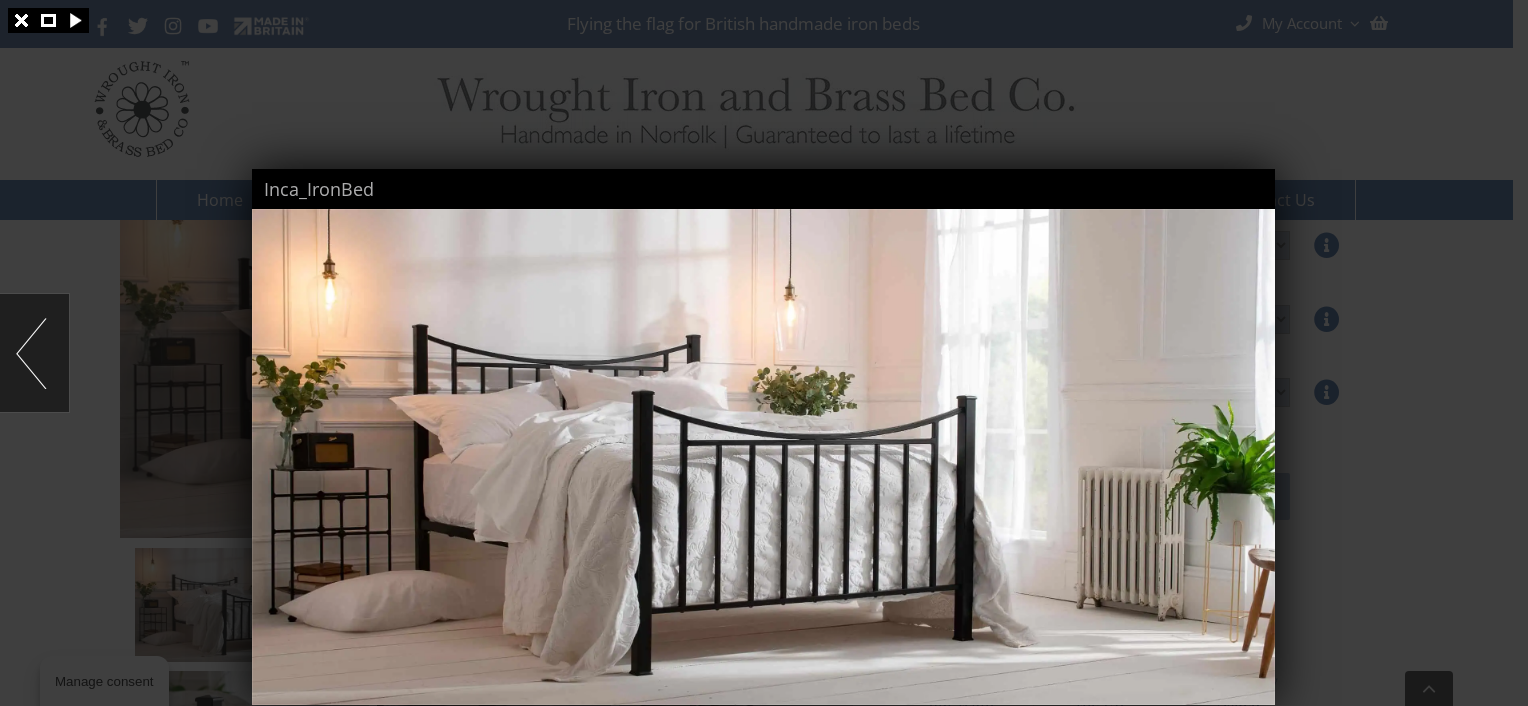 click at bounding box center [764, 353] 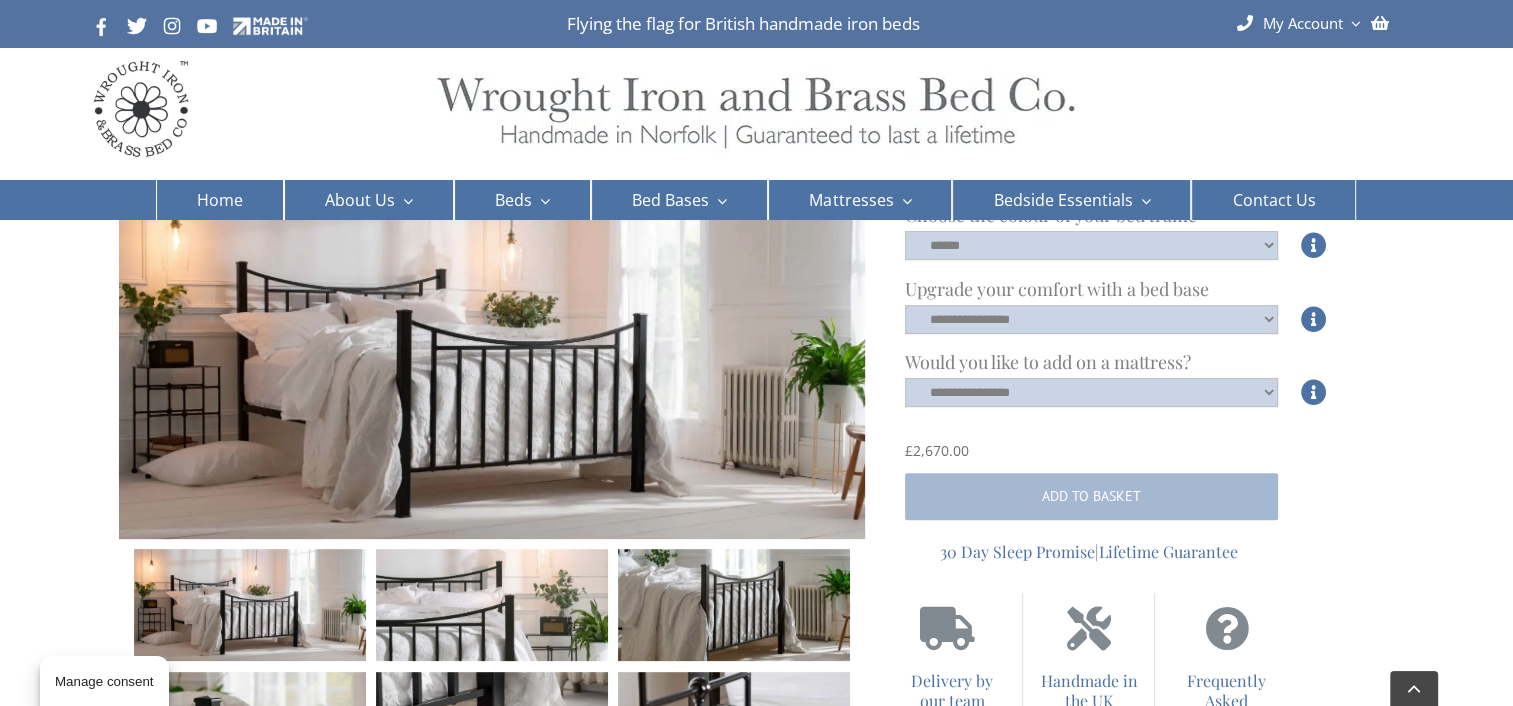 click on "Inca  Read all reviews
A name that refers to power, positivity and shining bright- our Inca Iron Bed is a testimony of craftmanship, guaranteed to make a focal point of attention no matter the bedroom design. Expertly handcrafted by our craftspeople from 100% British iron and powder coated in a robust finish of your choice. This blend of geometric design and softening curvature offers the perfect residence for those seeking a relaxing dream time of radiant value.
Handmade from 100% British iron.
Available in all standard UK sizes as well as bespoke sizes.
Available in a selection of powder-coated finishes.
A Scandinavian pine-slatted base is included as standard.
Your bed is guaranteed to last a lifetime.
*Pictured in Matt Black and dressed with our 100%  Cotton bedlinen collection.
Please select your required bed size.
Please select your required bed size." at bounding box center (756, 1498) 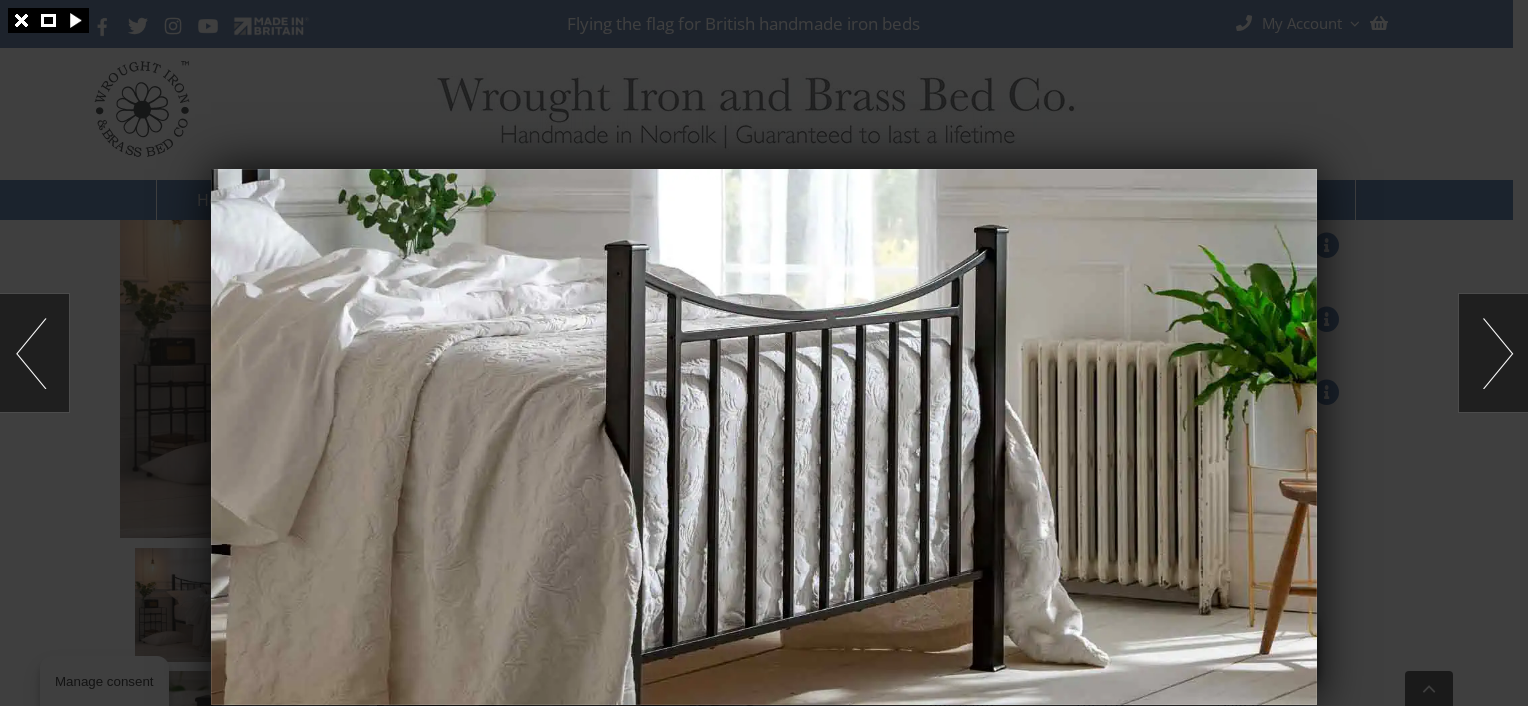click at bounding box center [21, 20] 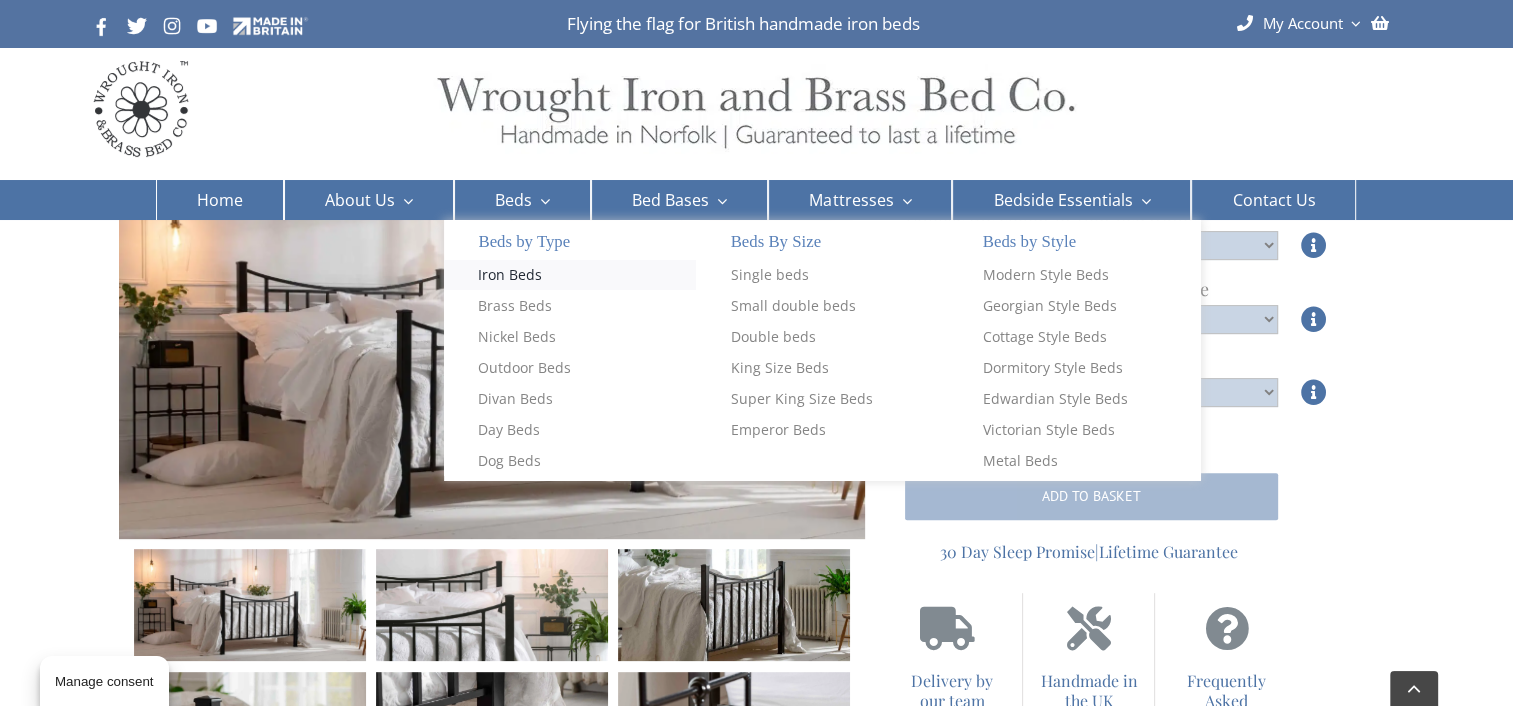 click on "Iron Beds" at bounding box center (510, 275) 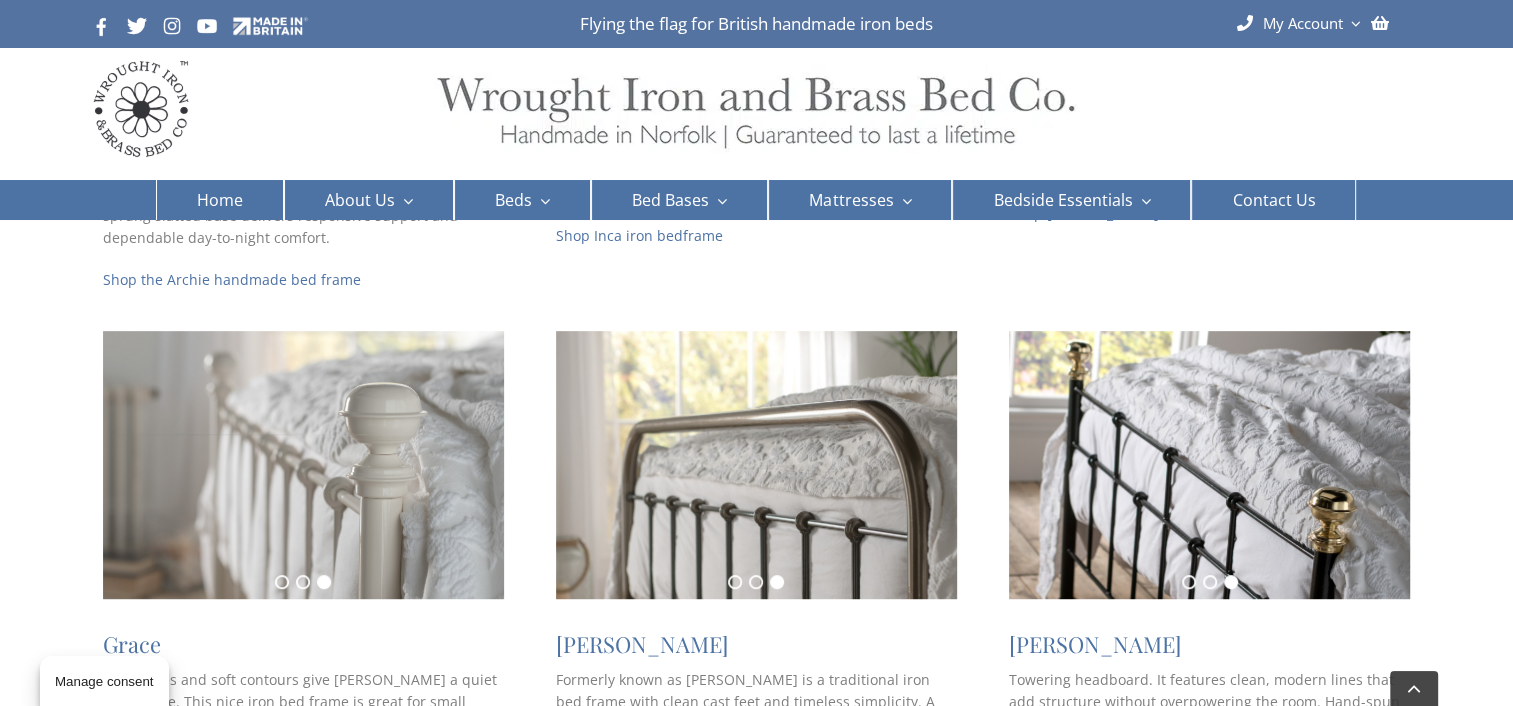 scroll, scrollTop: 844, scrollLeft: 0, axis: vertical 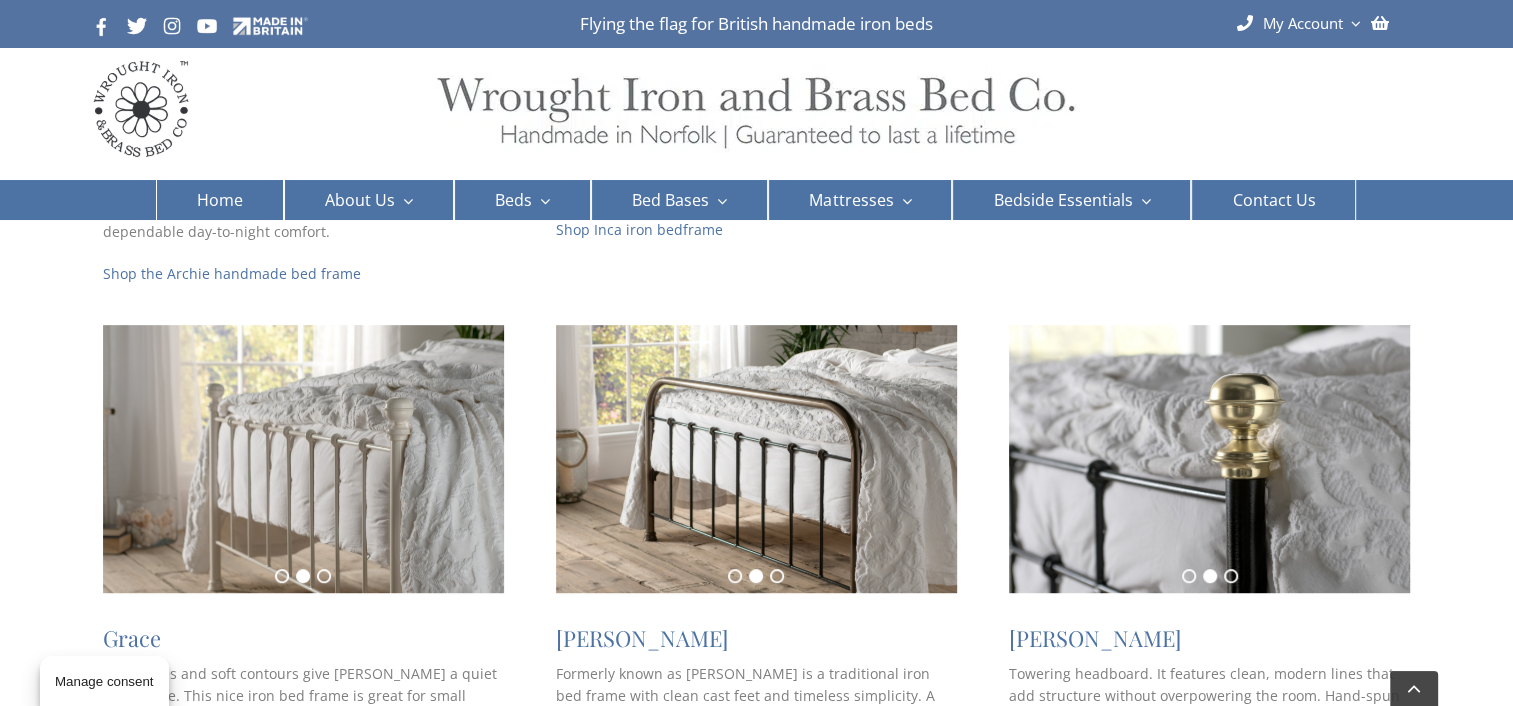 click at bounding box center (756, 458) 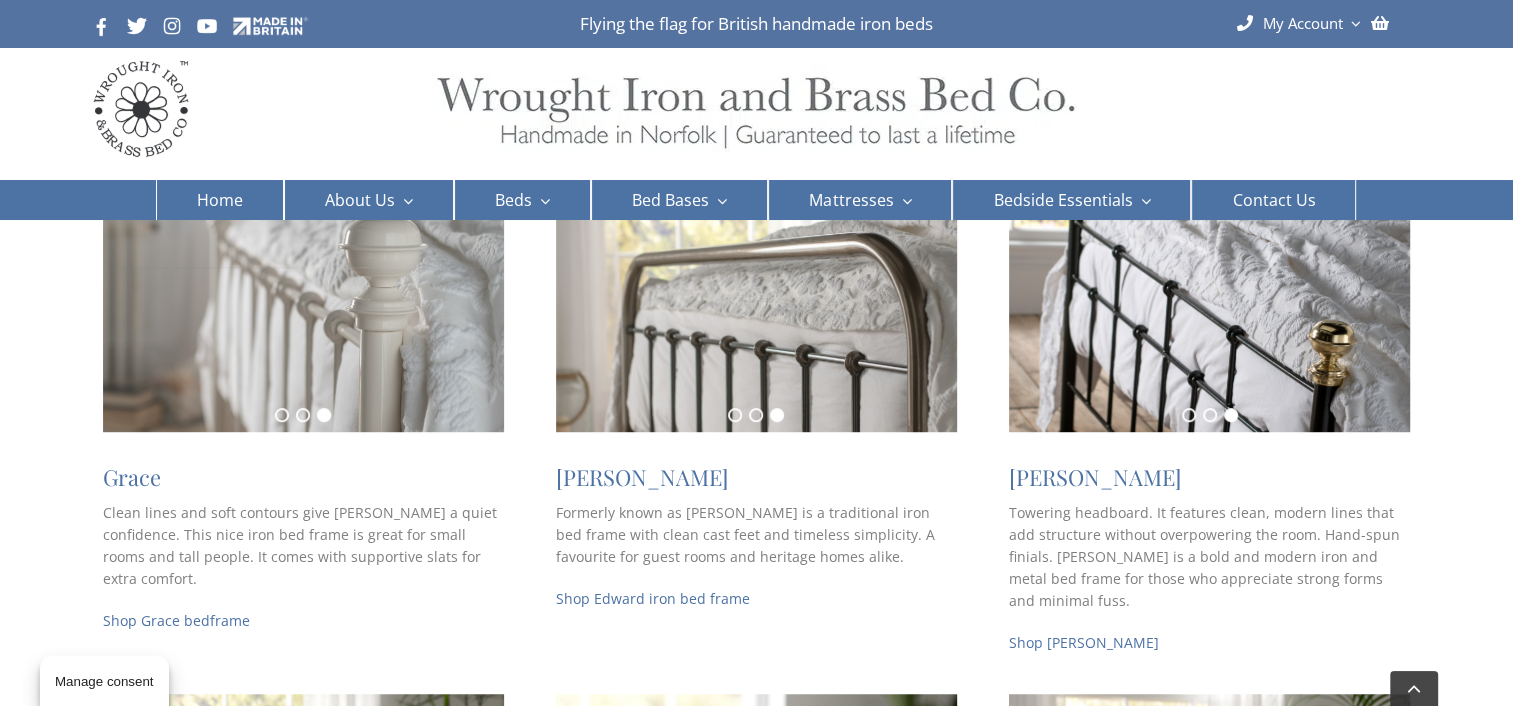 scroll, scrollTop: 1007, scrollLeft: 0, axis: vertical 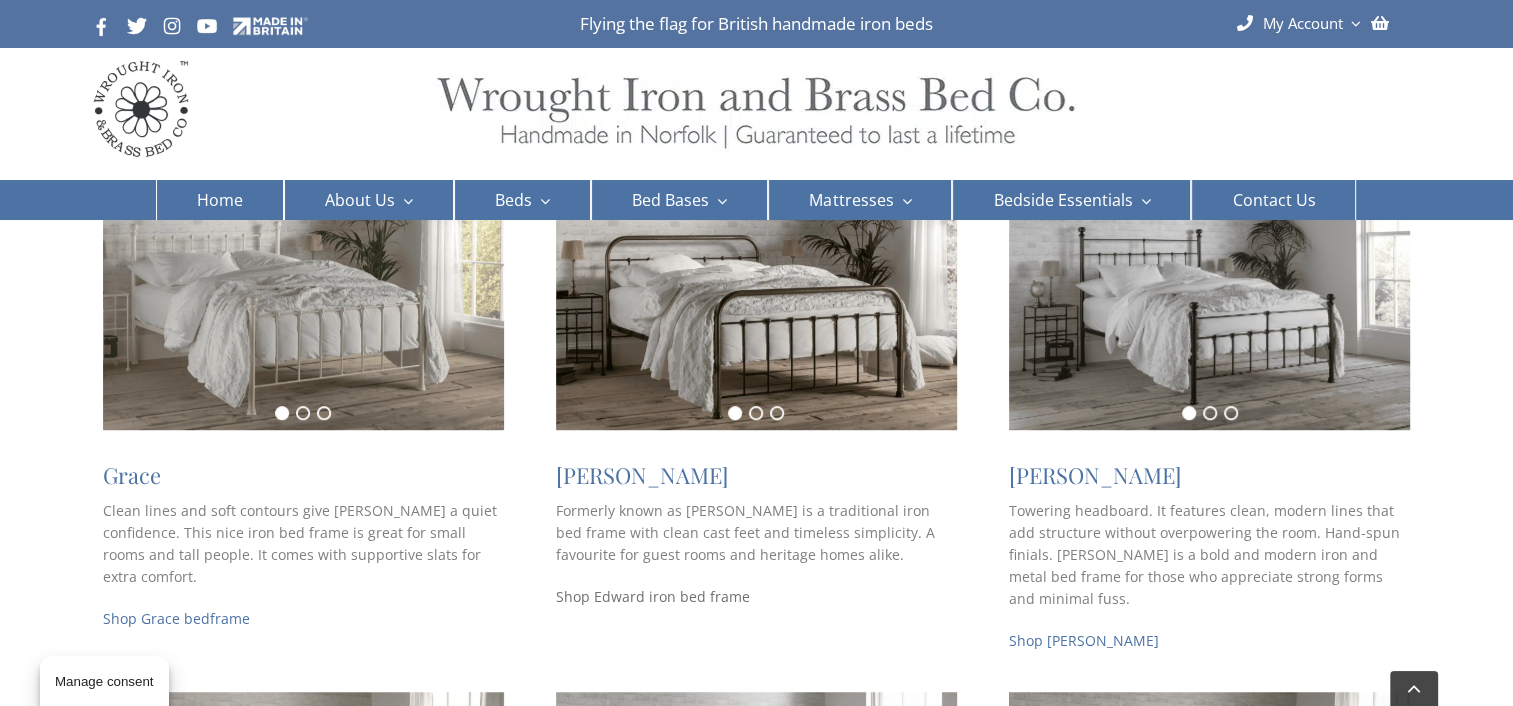 click on "Shop Edward iron bed frame" at bounding box center (653, 596) 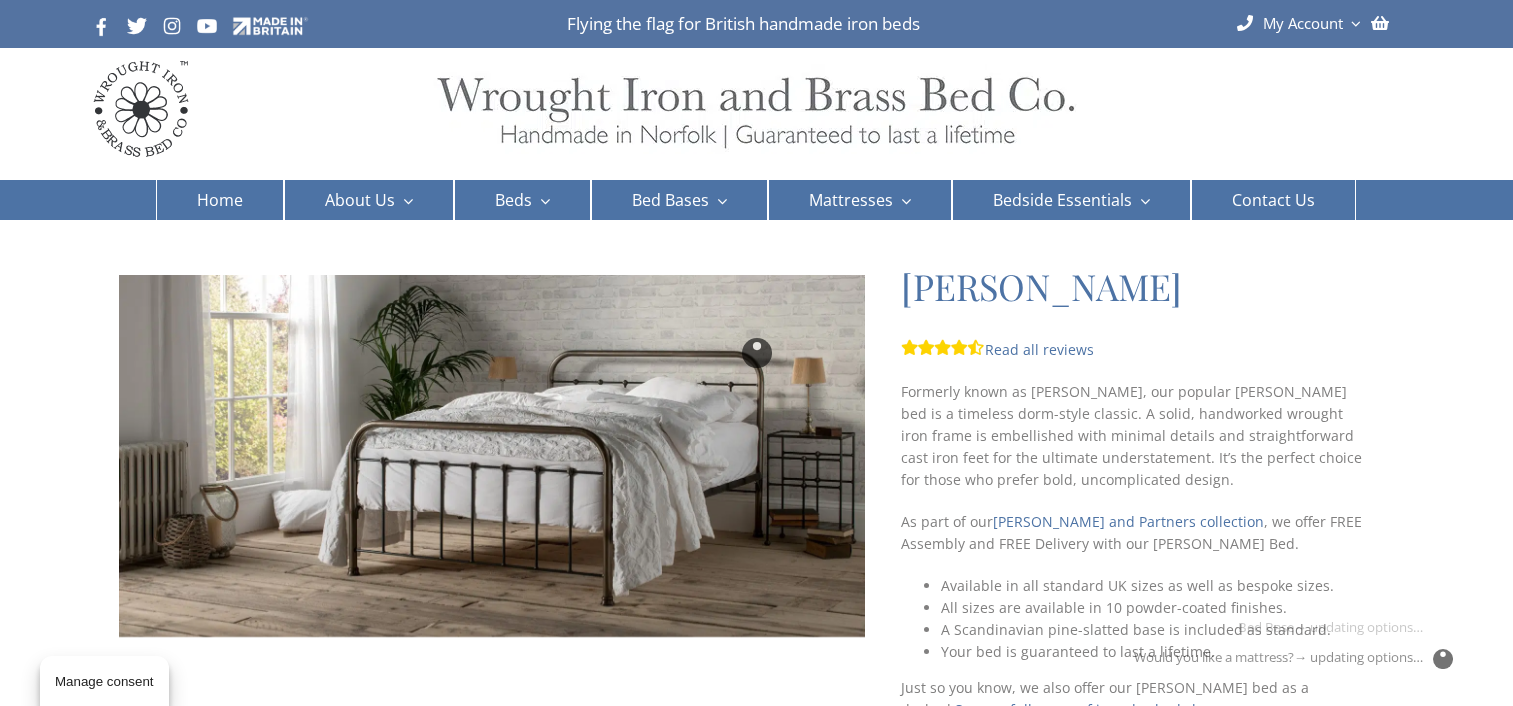 scroll, scrollTop: 0, scrollLeft: 0, axis: both 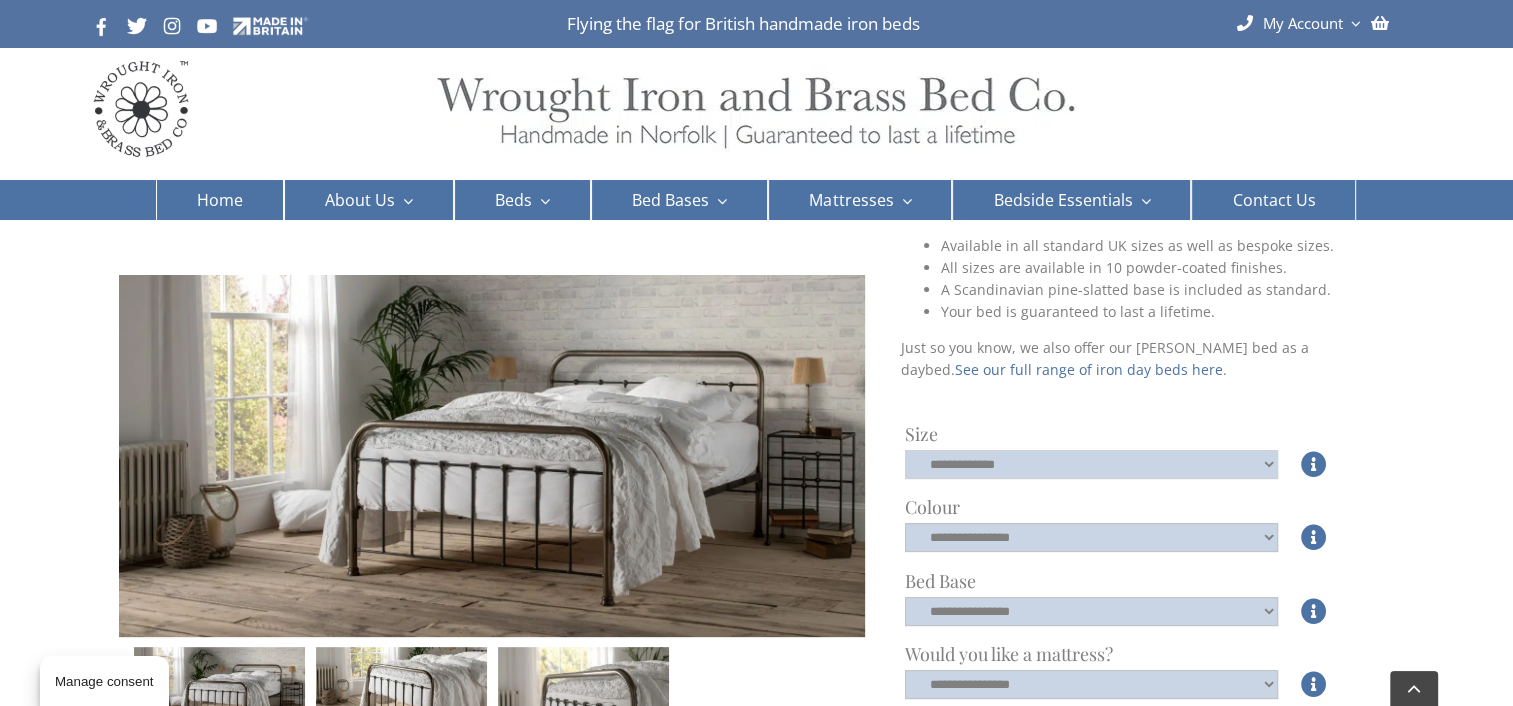 click on "**********" 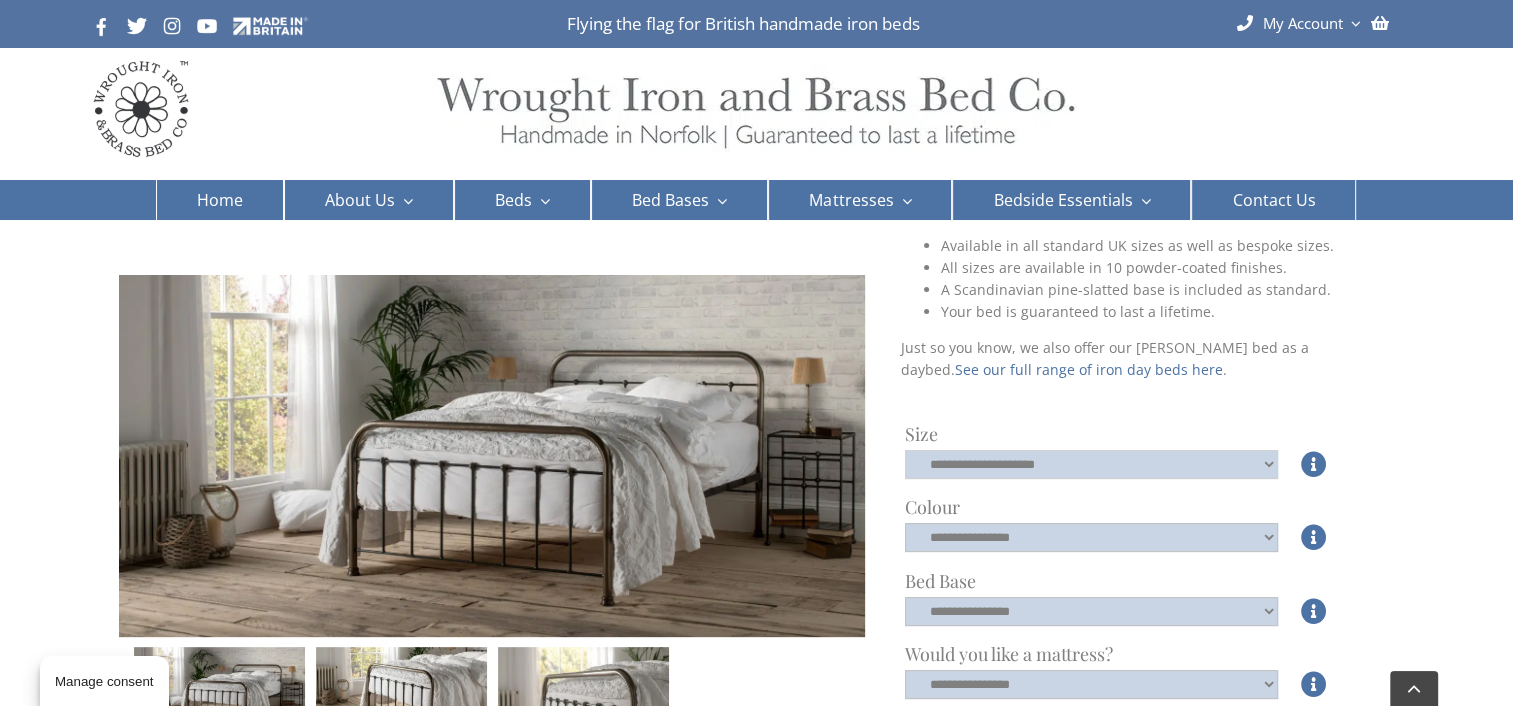 click on "**********" 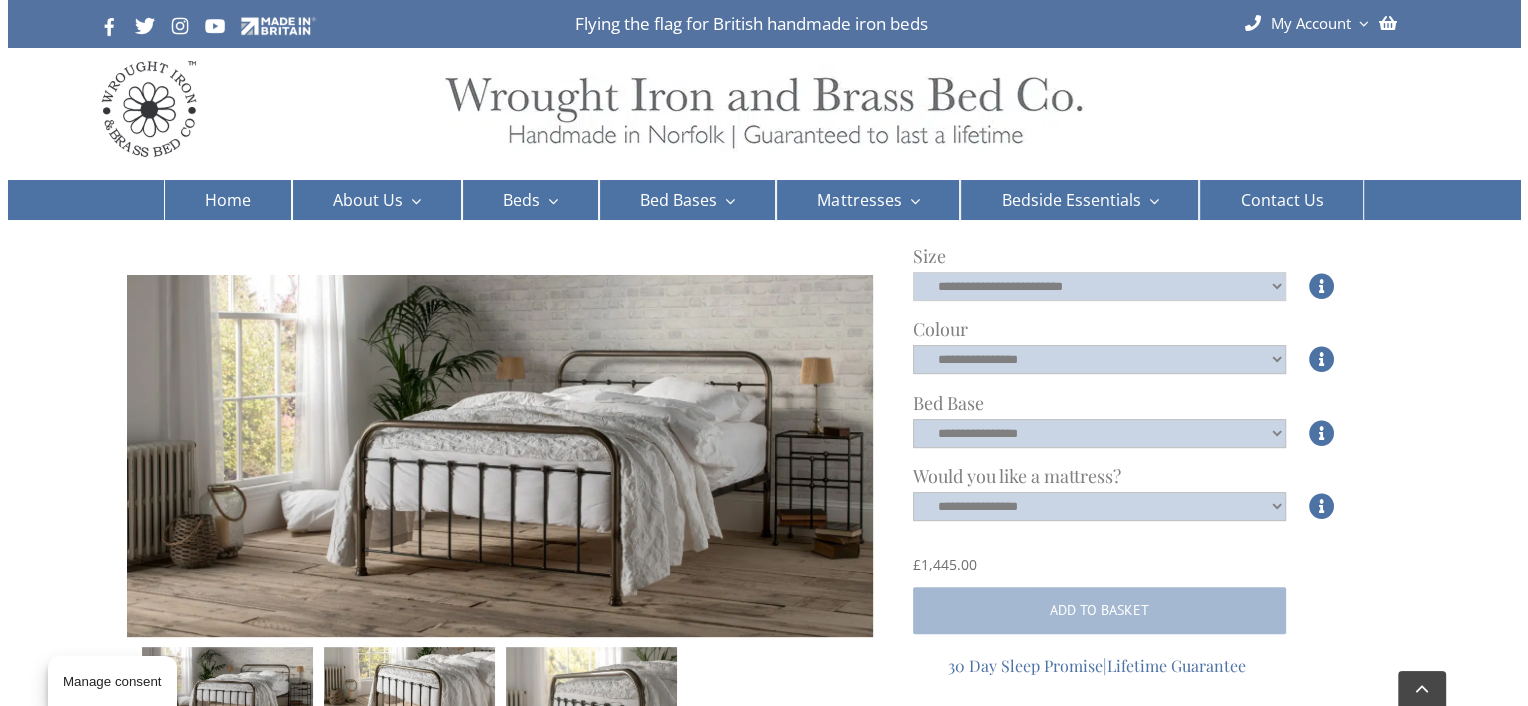 scroll, scrollTop: 529, scrollLeft: 0, axis: vertical 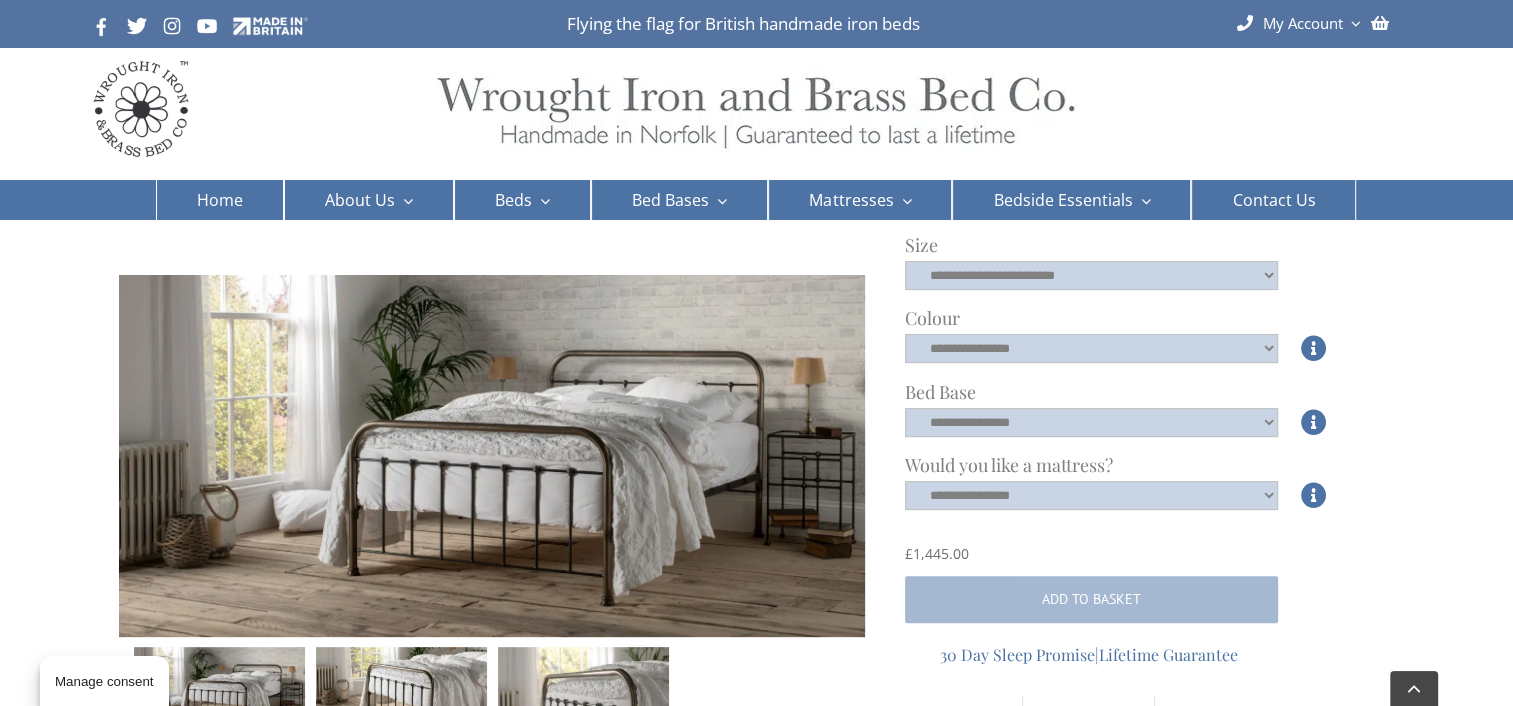 click at bounding box center (1314, 275) 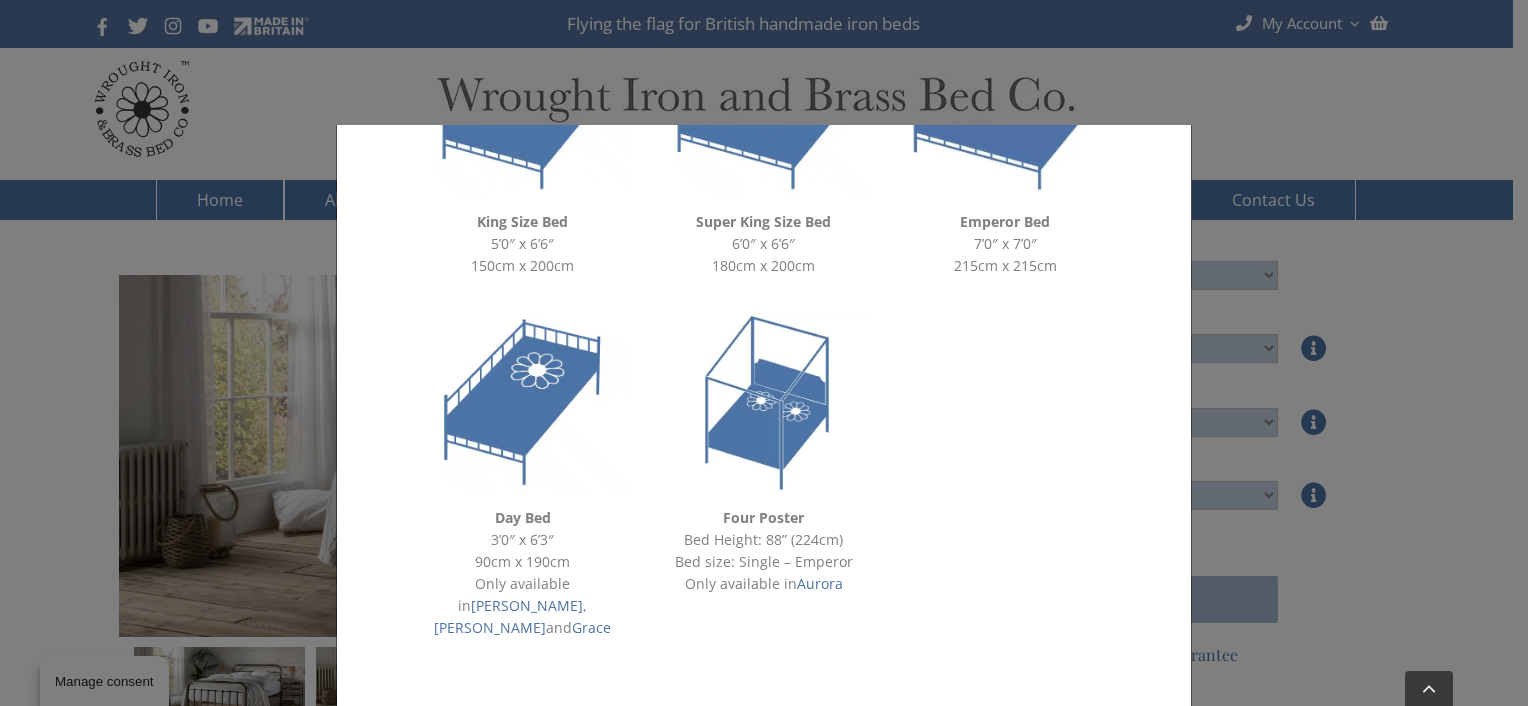scroll, scrollTop: 886, scrollLeft: 0, axis: vertical 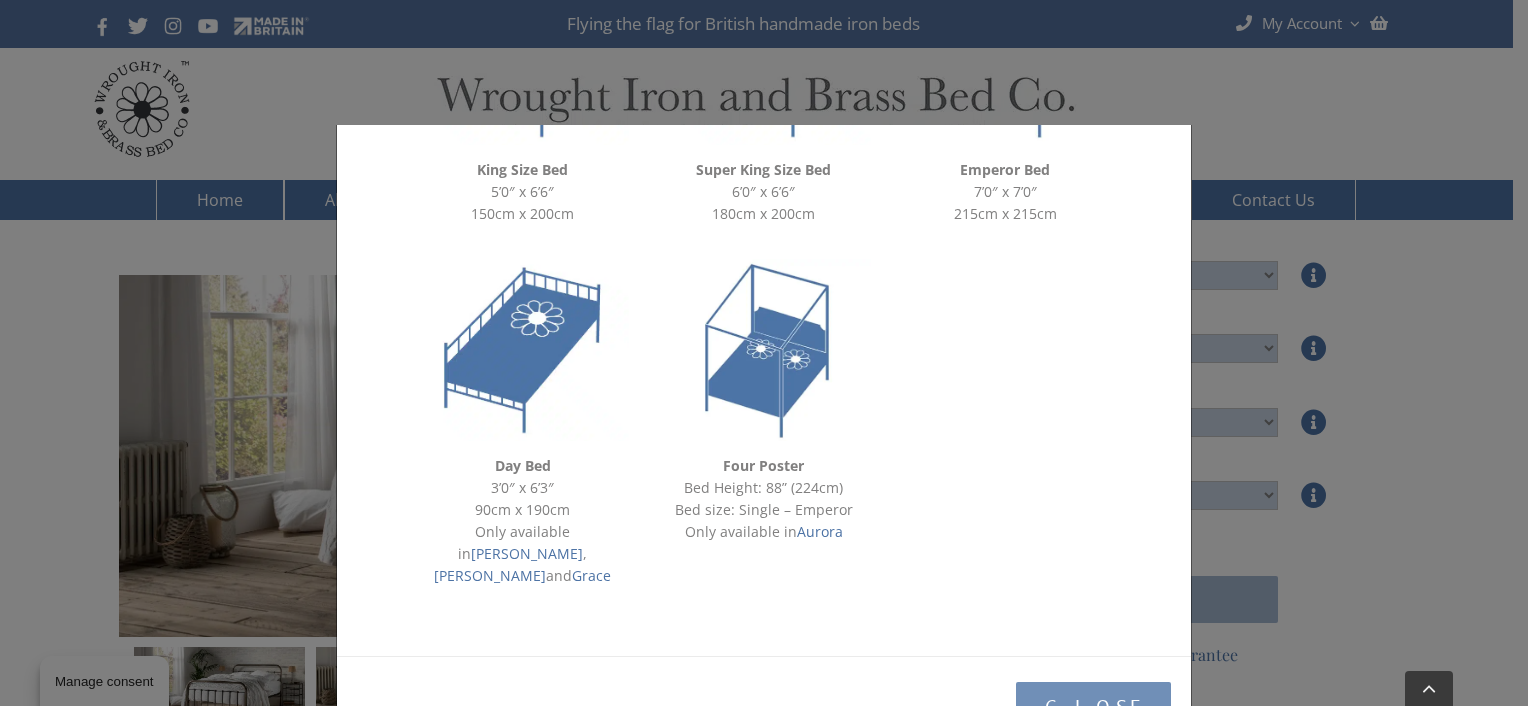 click on "Close" at bounding box center (1093, 707) 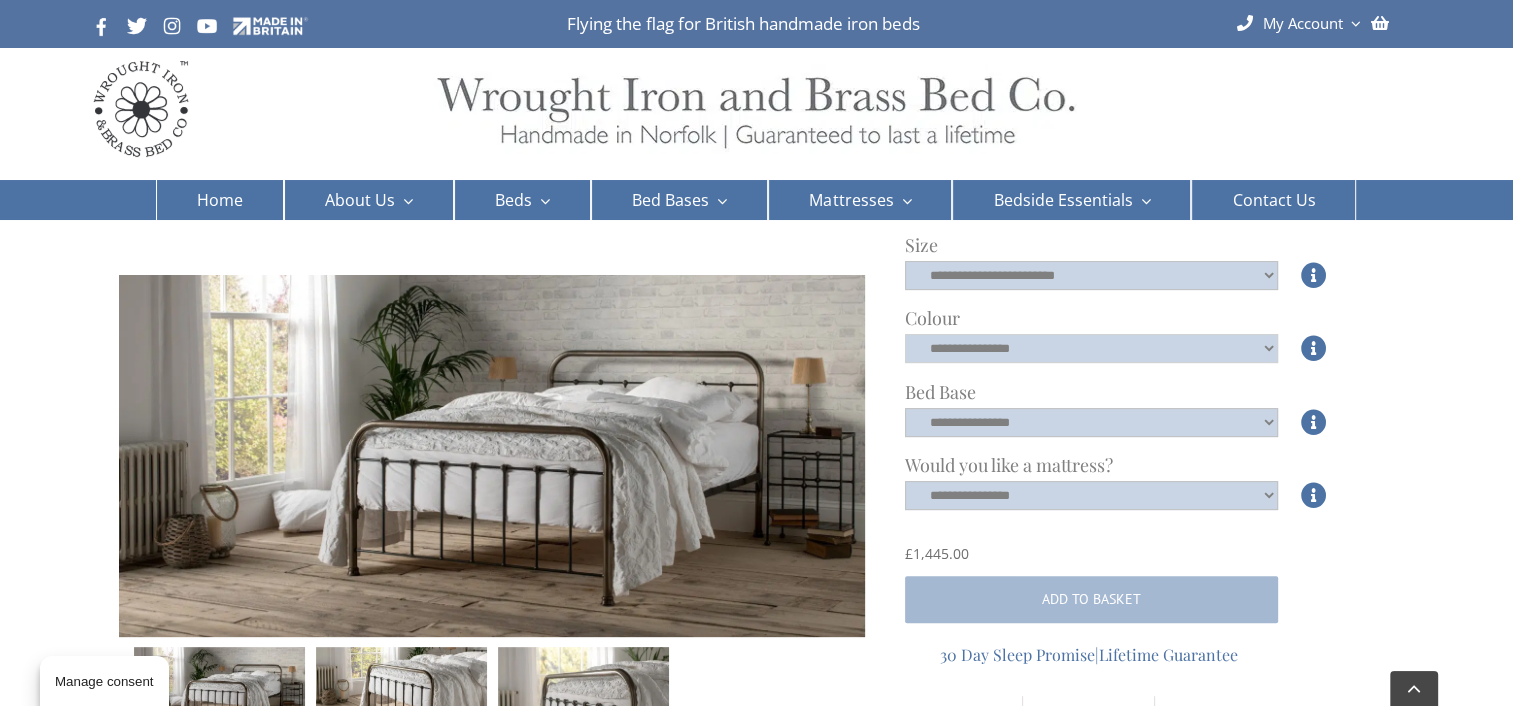 click on "**********" 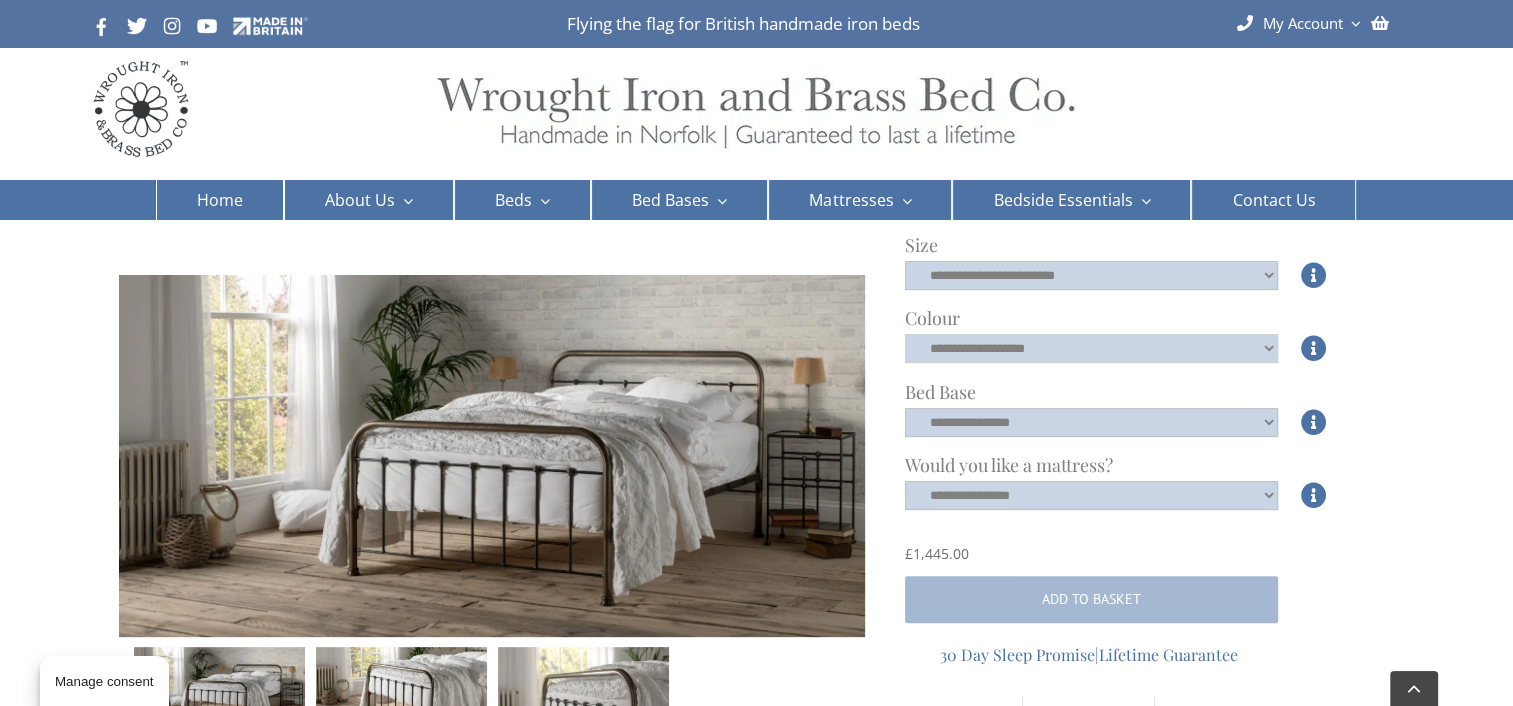 click on "**********" 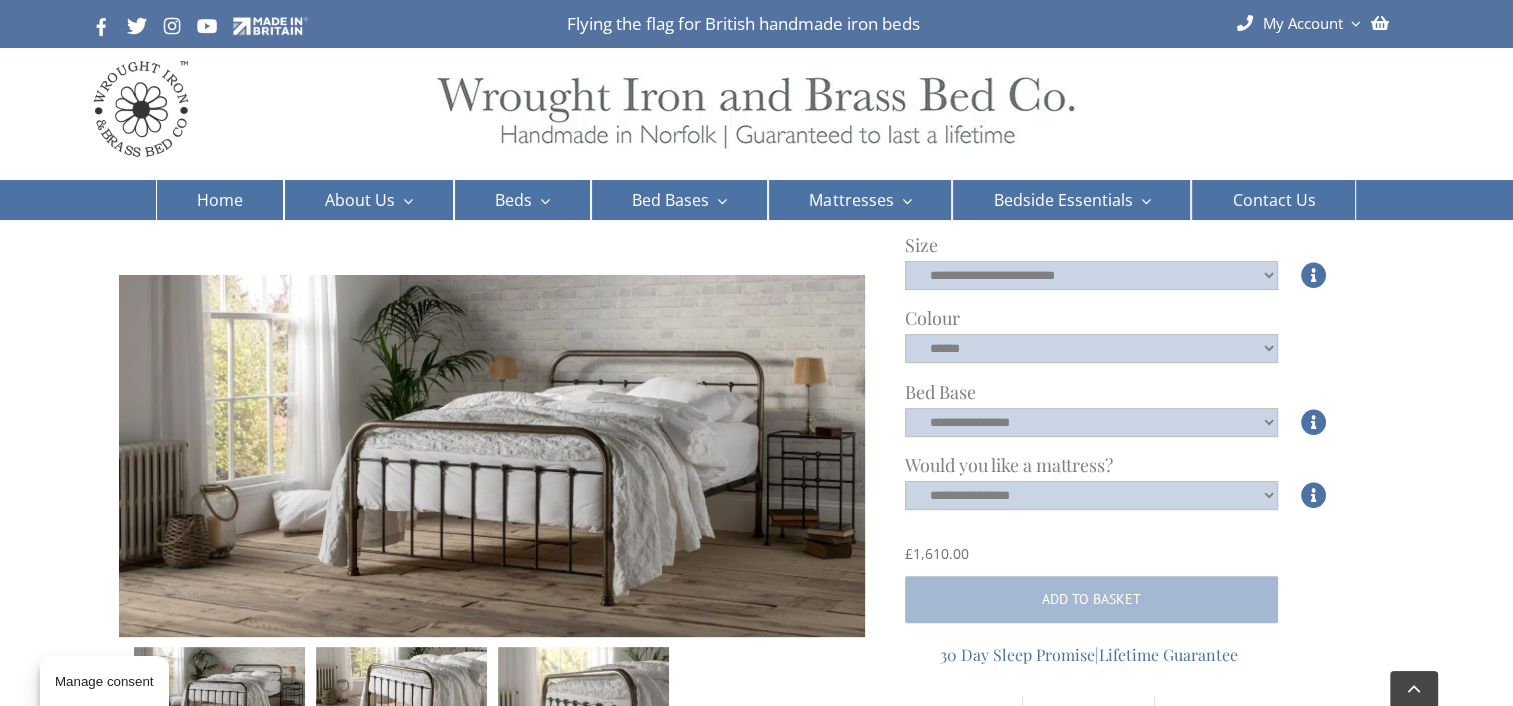 click at bounding box center (1314, 348) 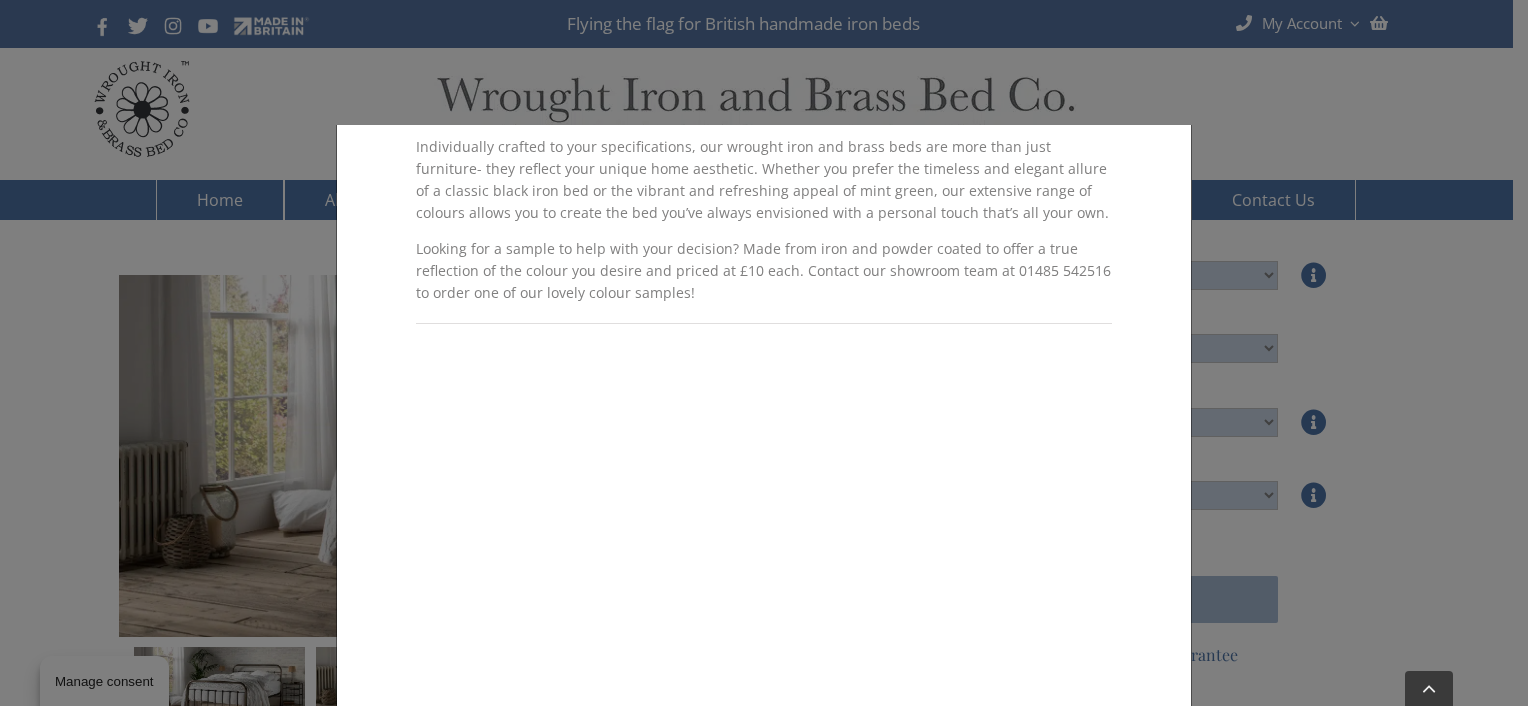 scroll, scrollTop: 0, scrollLeft: 0, axis: both 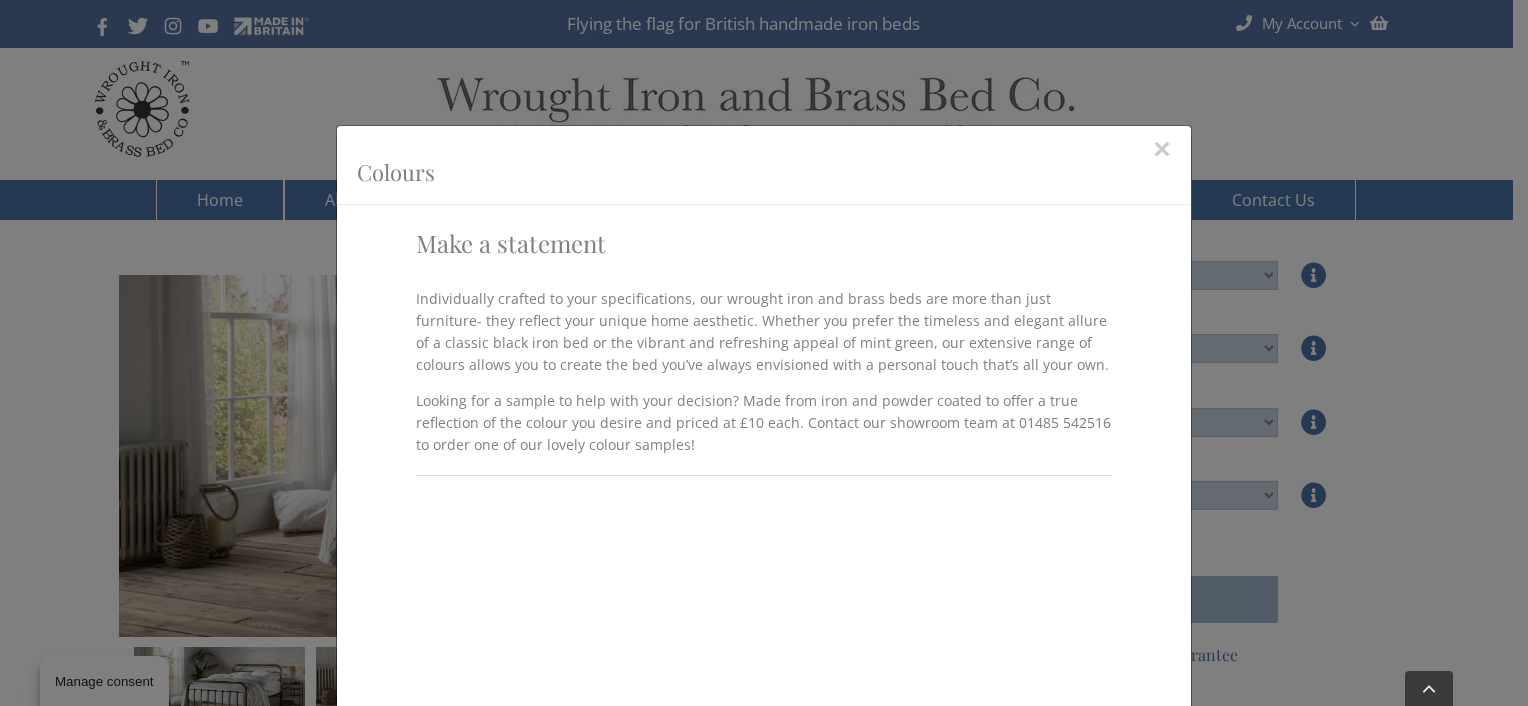 click on "×" at bounding box center [1162, 149] 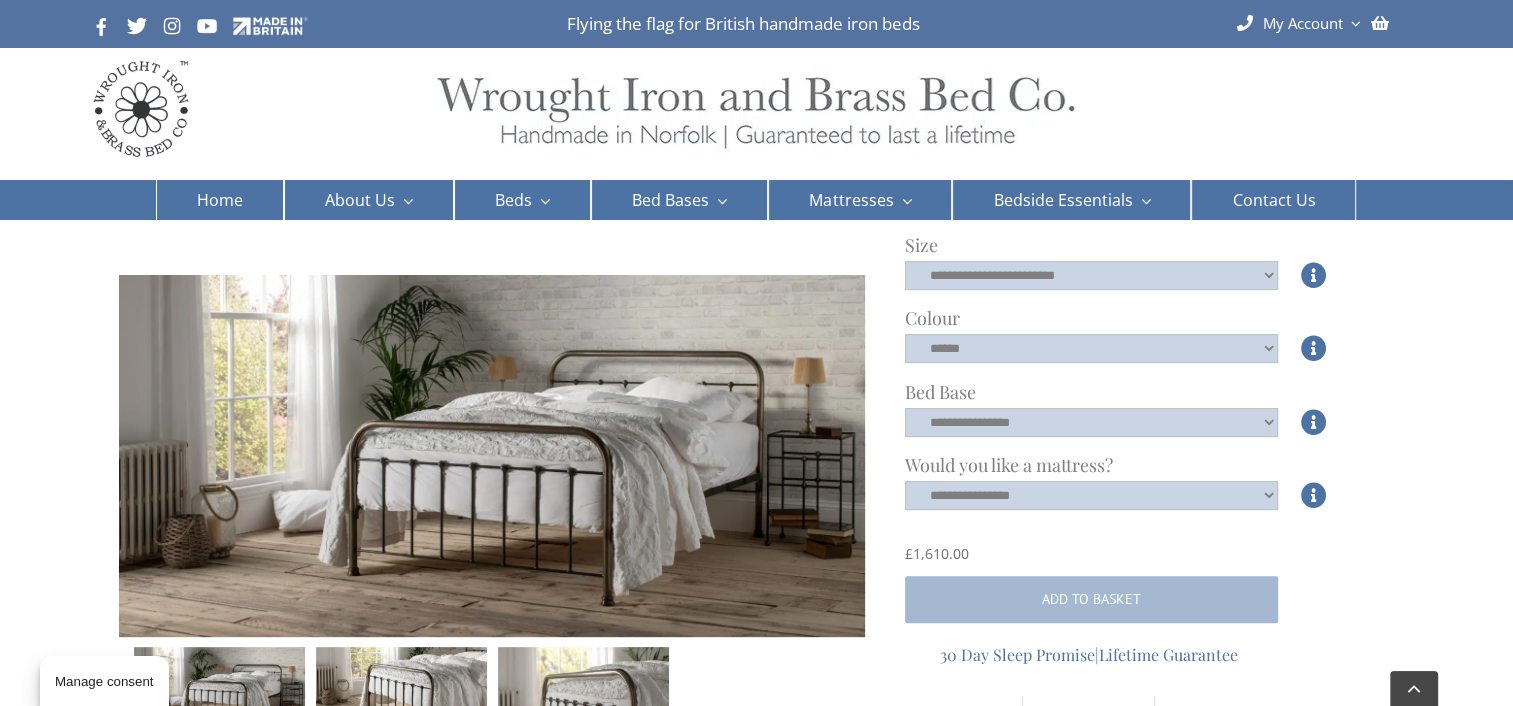 click at bounding box center [491, 455] 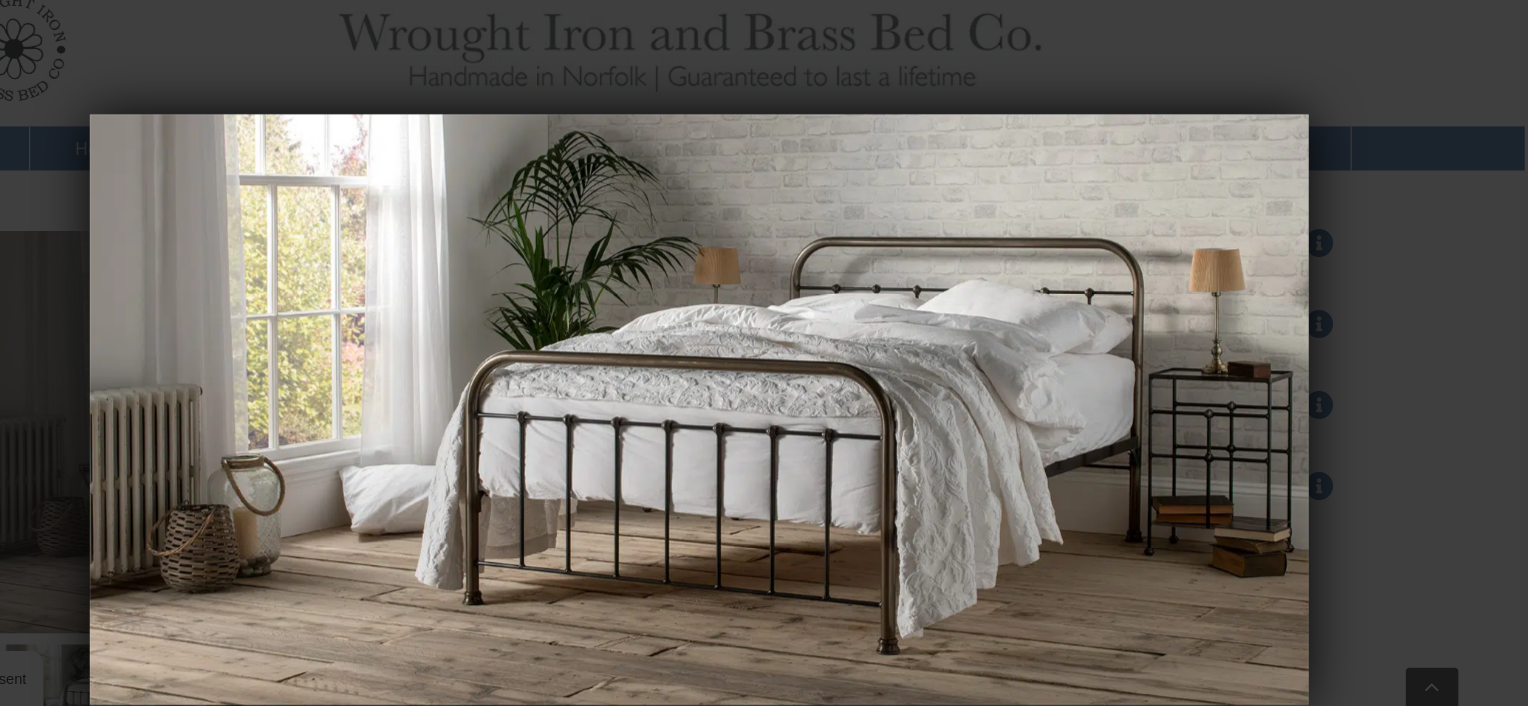 scroll, scrollTop: 516, scrollLeft: 0, axis: vertical 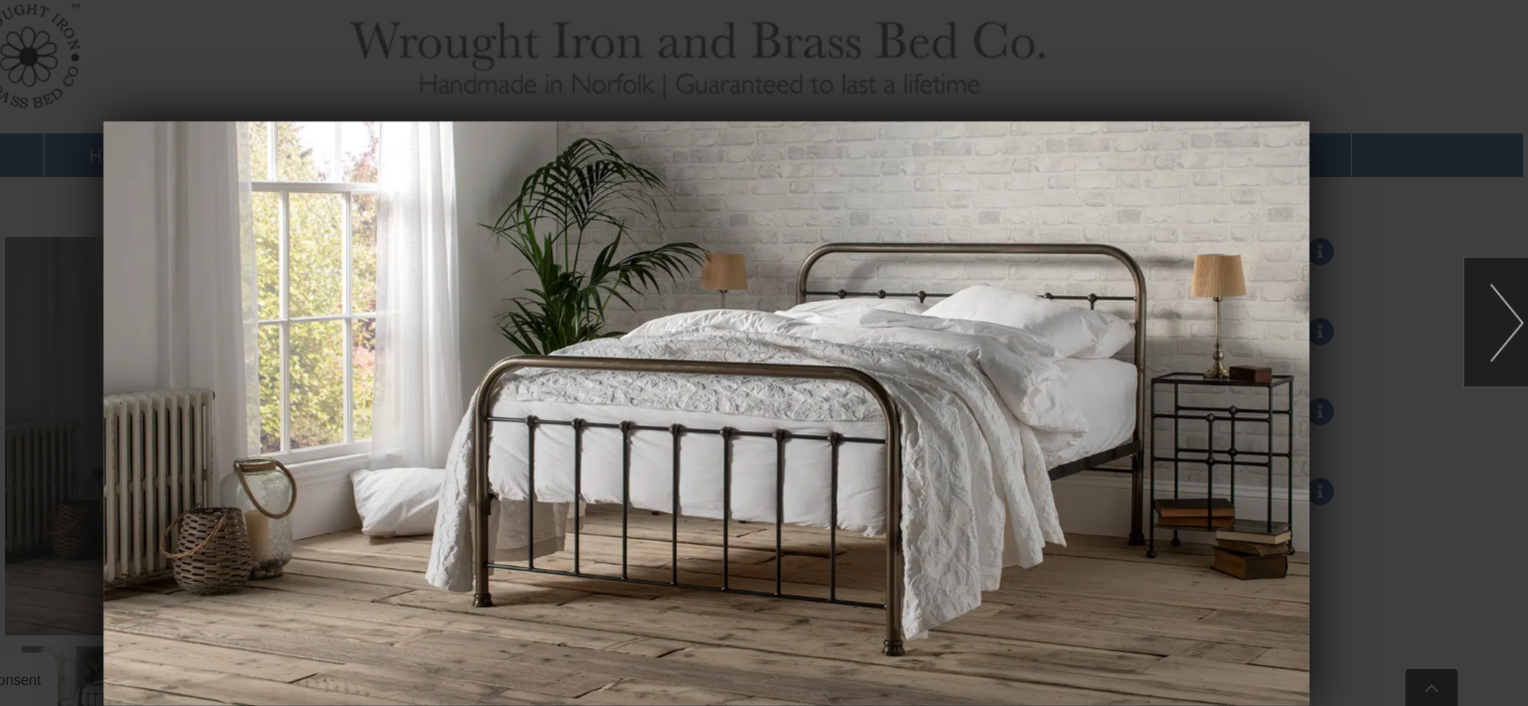 click 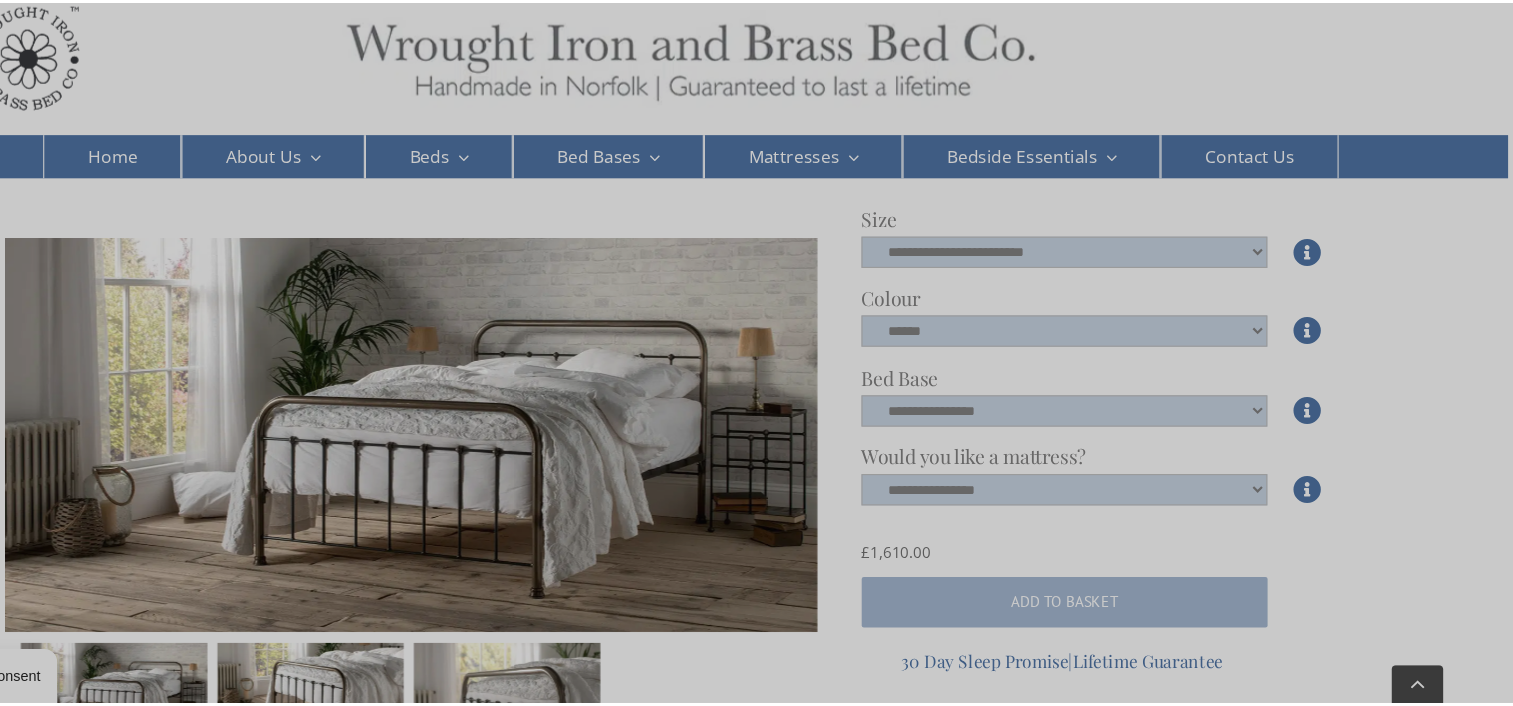 scroll, scrollTop: 516, scrollLeft: 0, axis: vertical 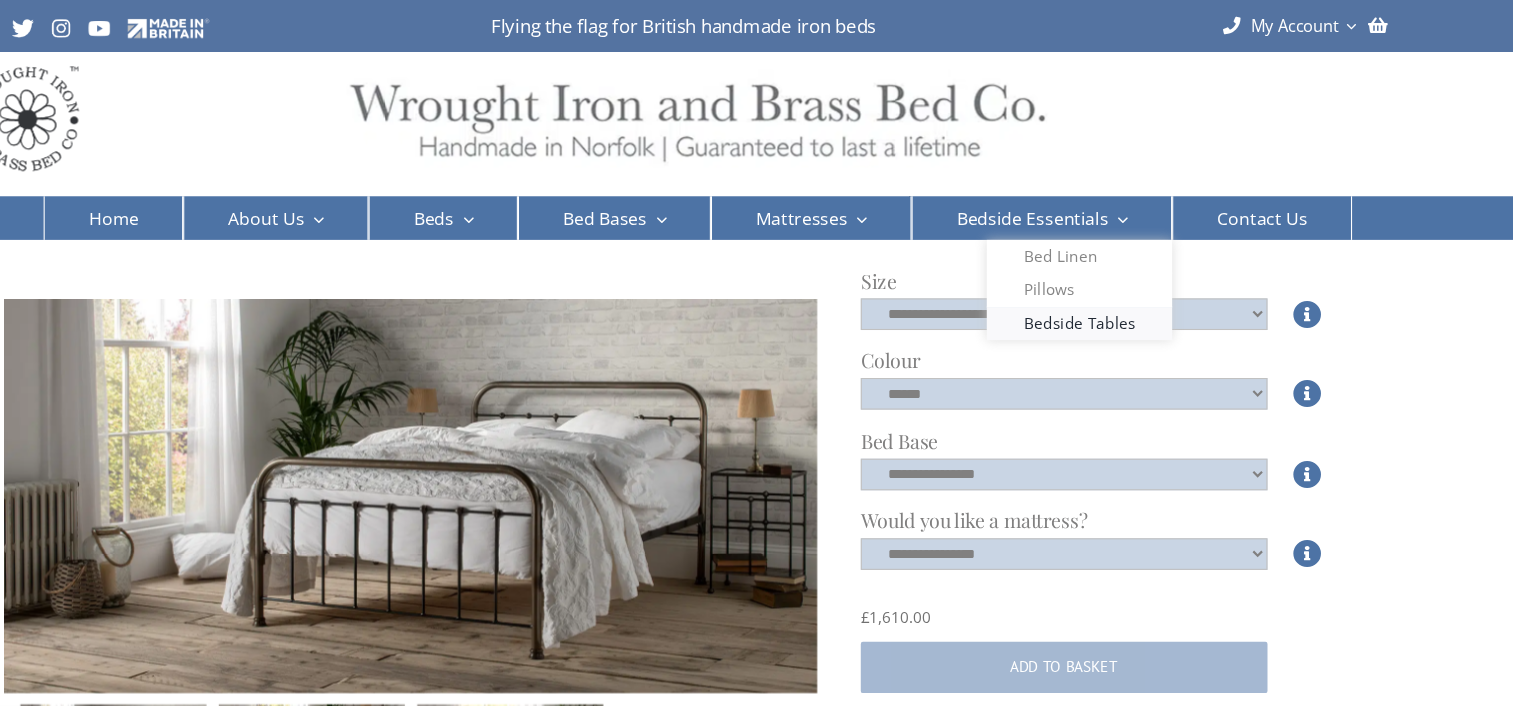 click on "Bedside Tables" 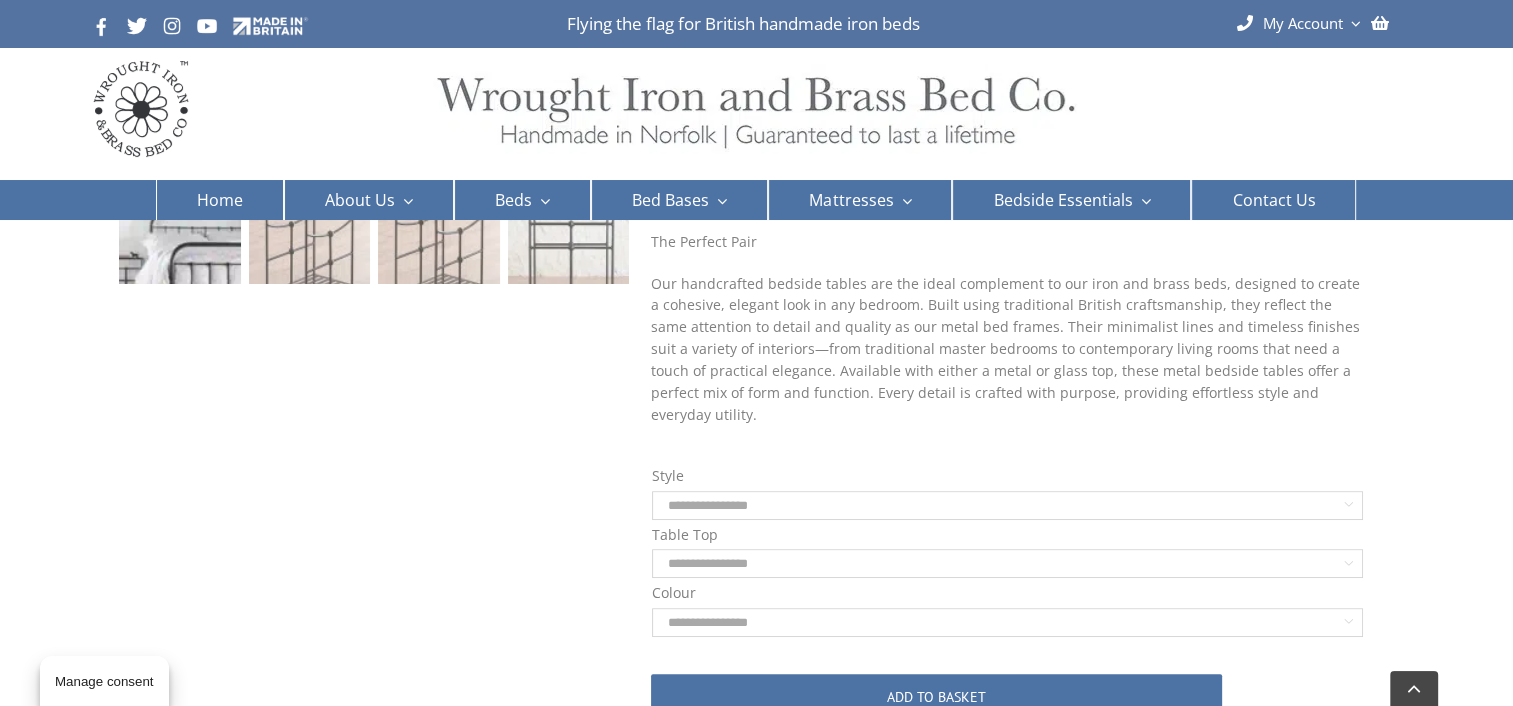 scroll, scrollTop: 515, scrollLeft: 0, axis: vertical 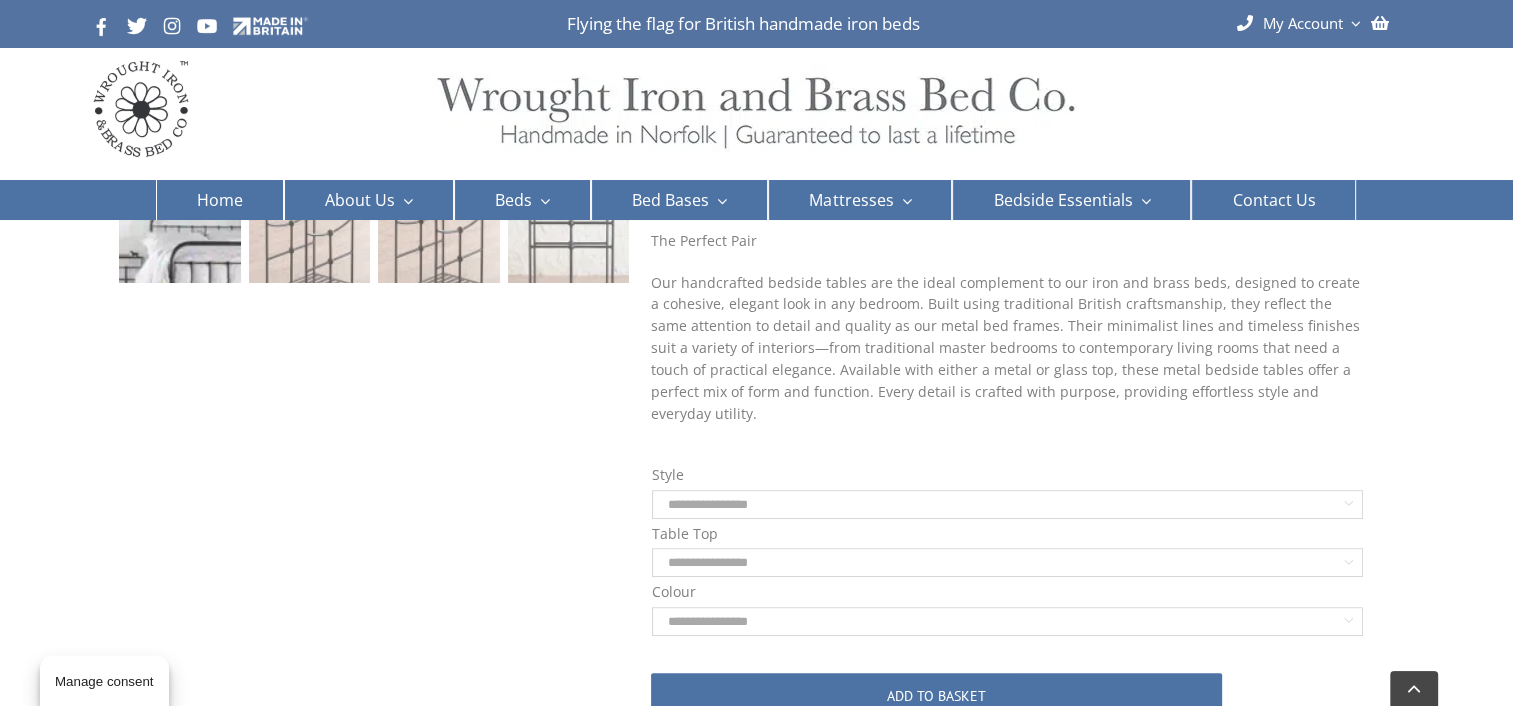 click on "**********" 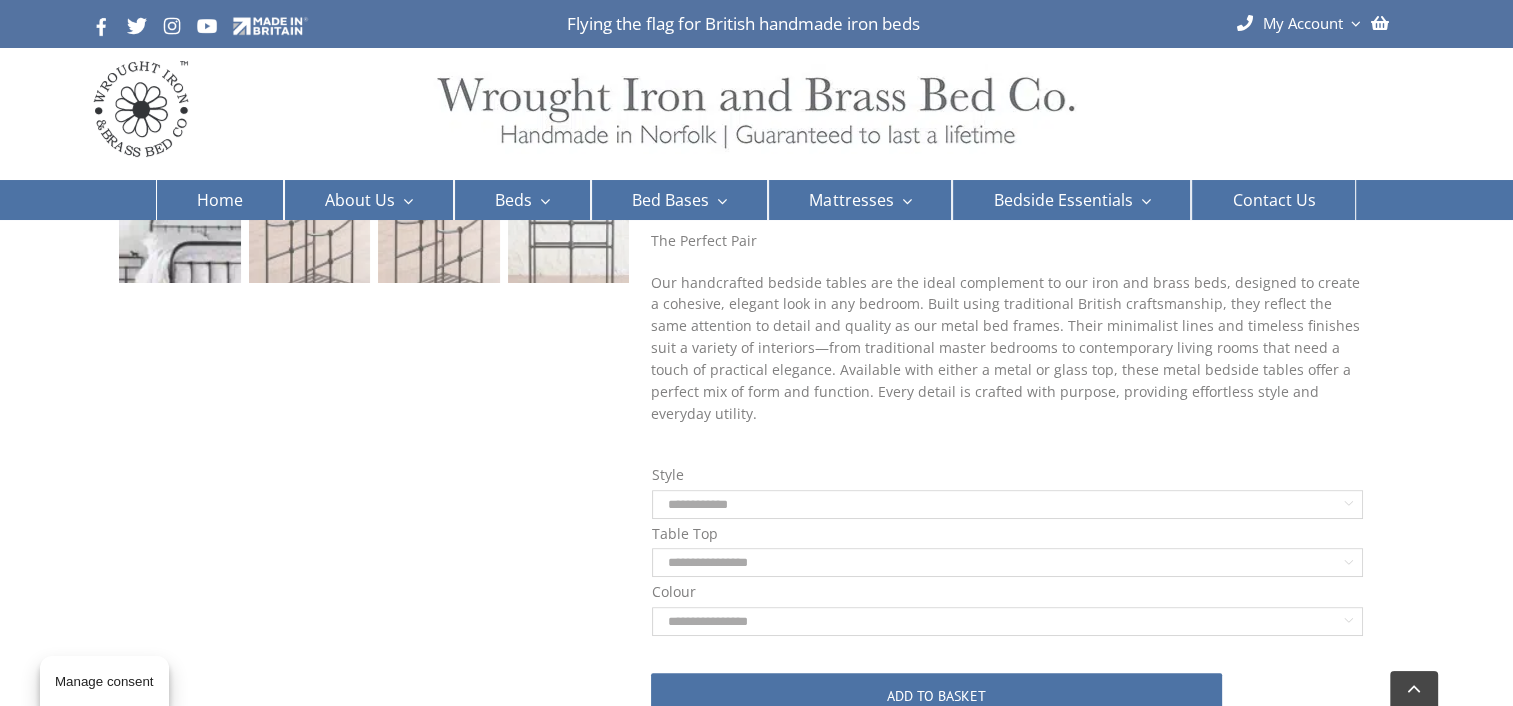 click on "**********" 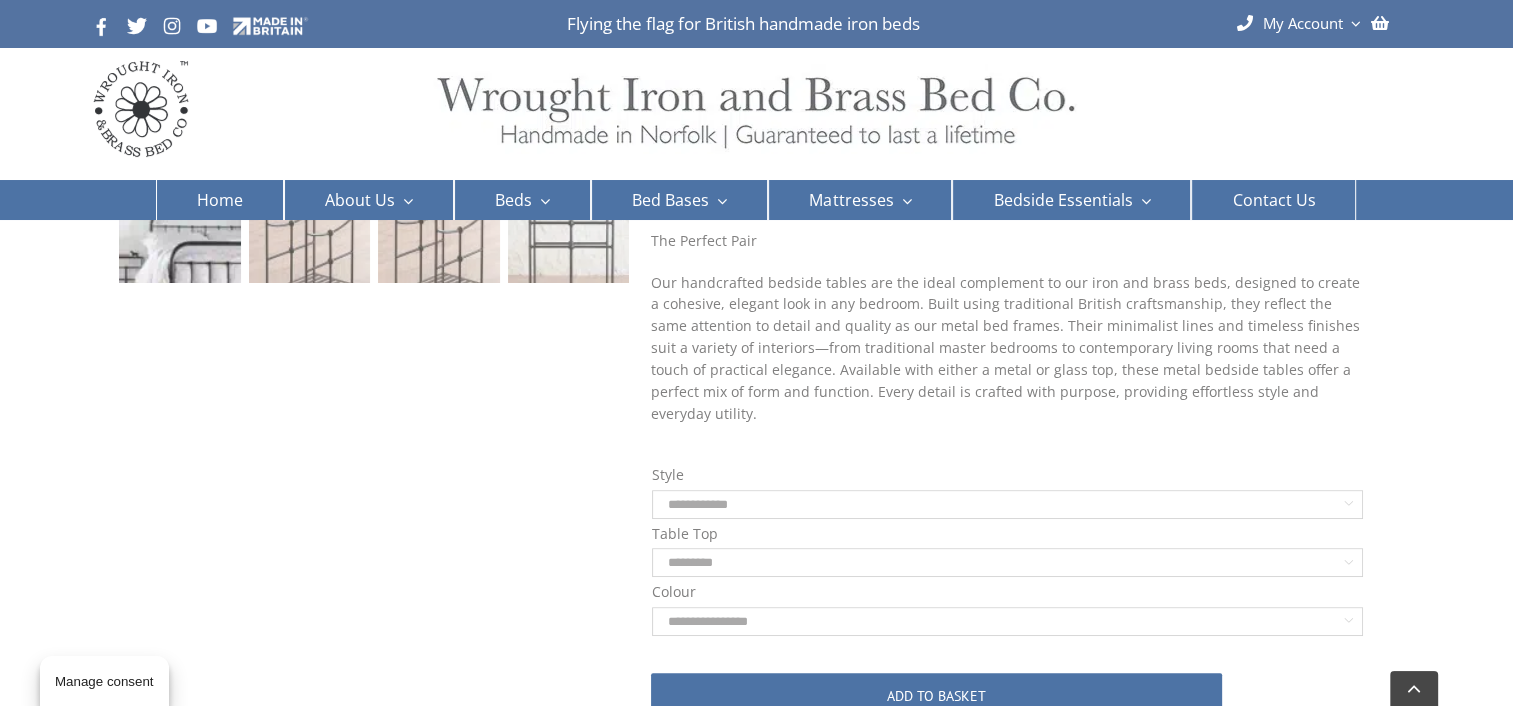 click on "**********" 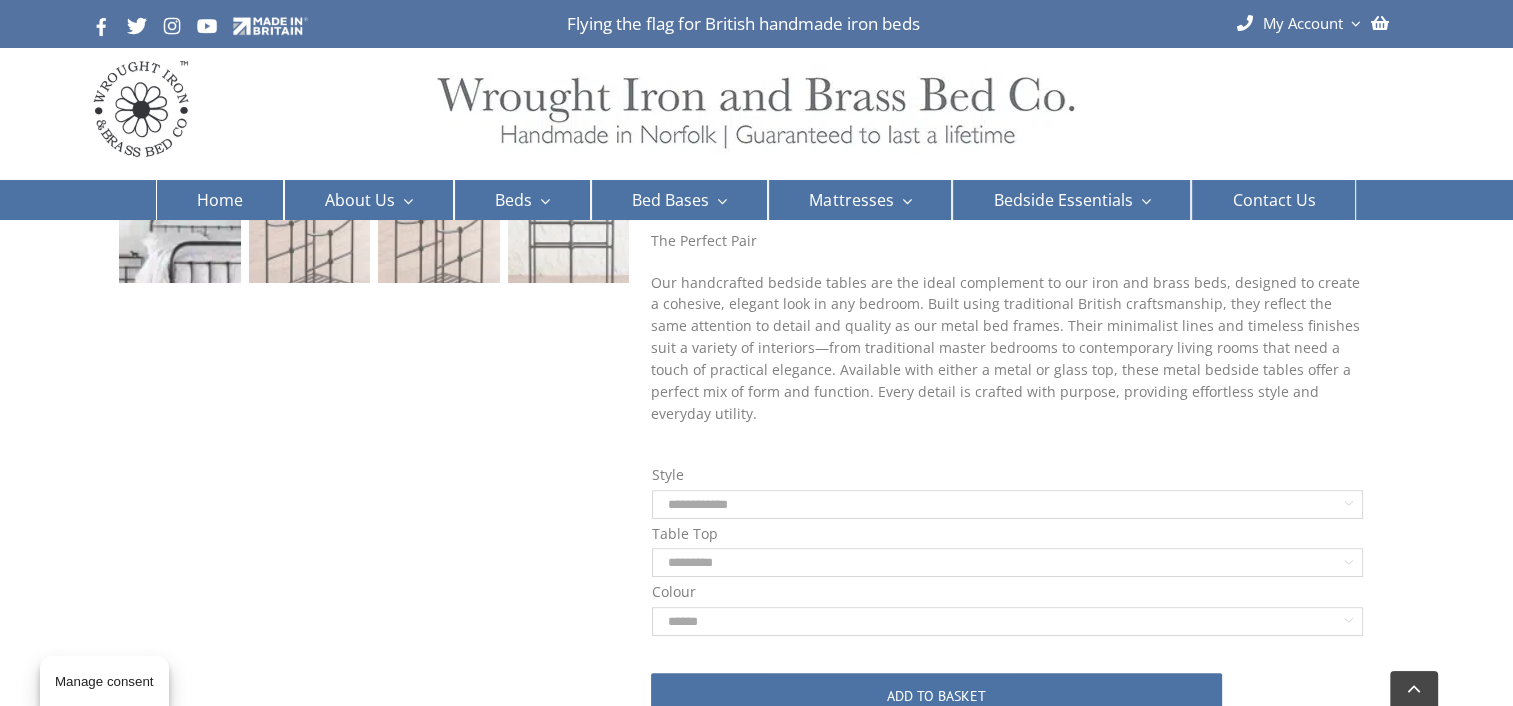 click on "**********" 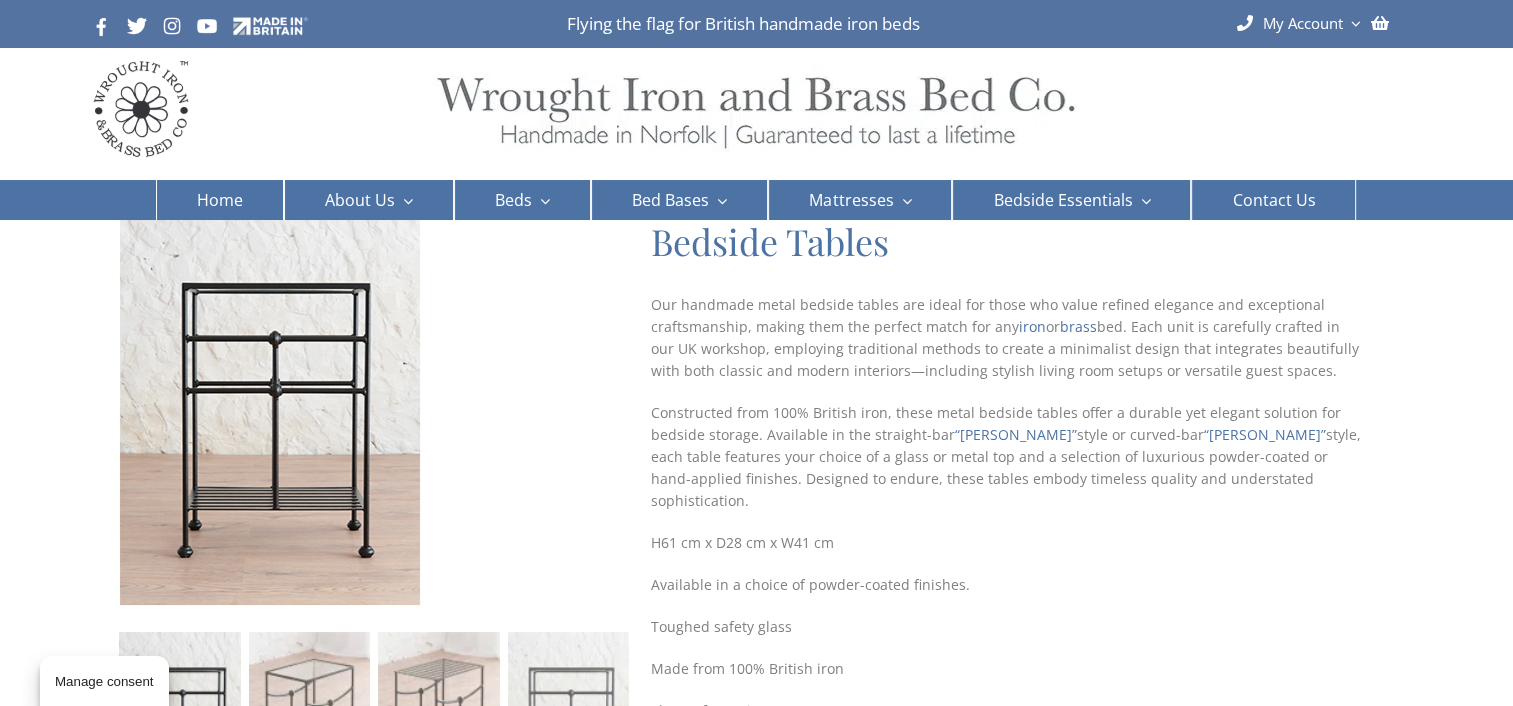 scroll, scrollTop: 0, scrollLeft: 0, axis: both 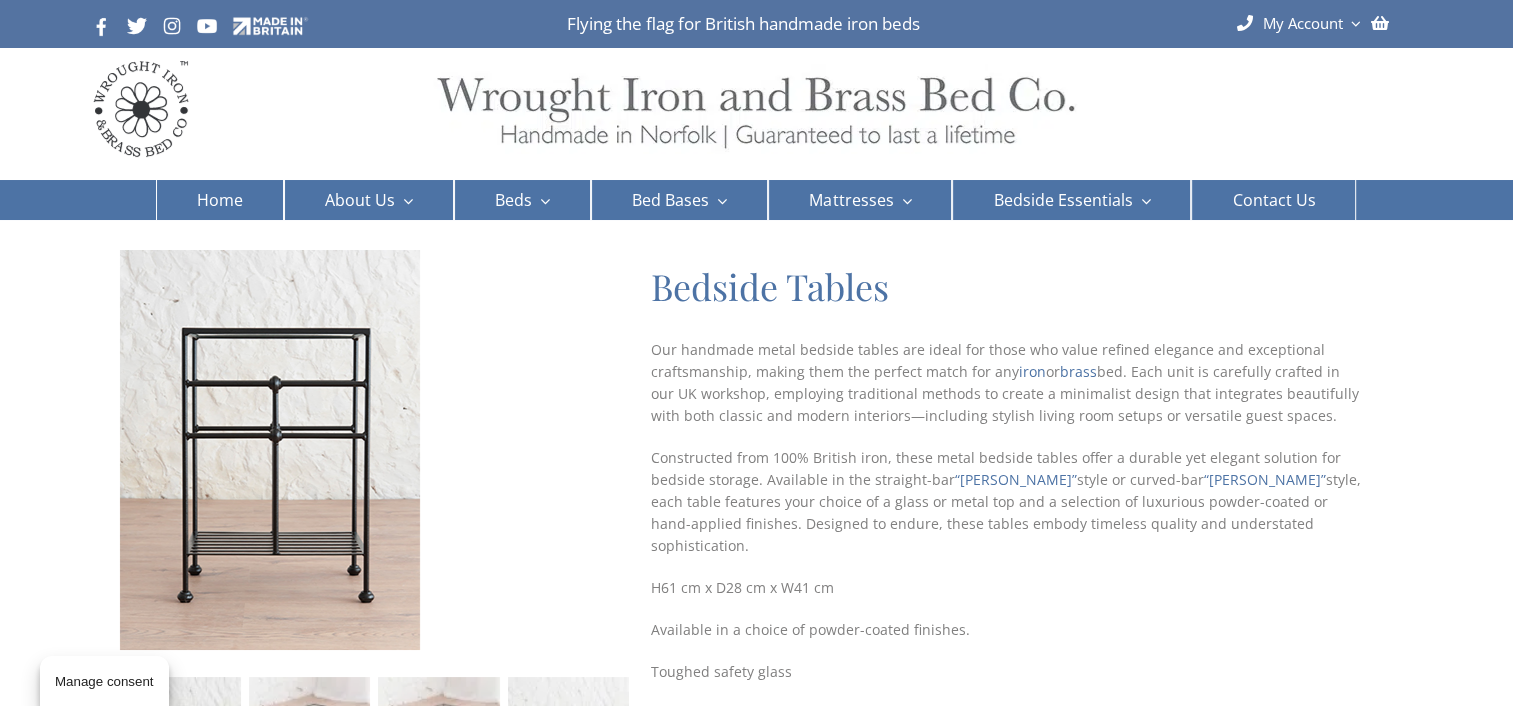 click at bounding box center (375, 450) 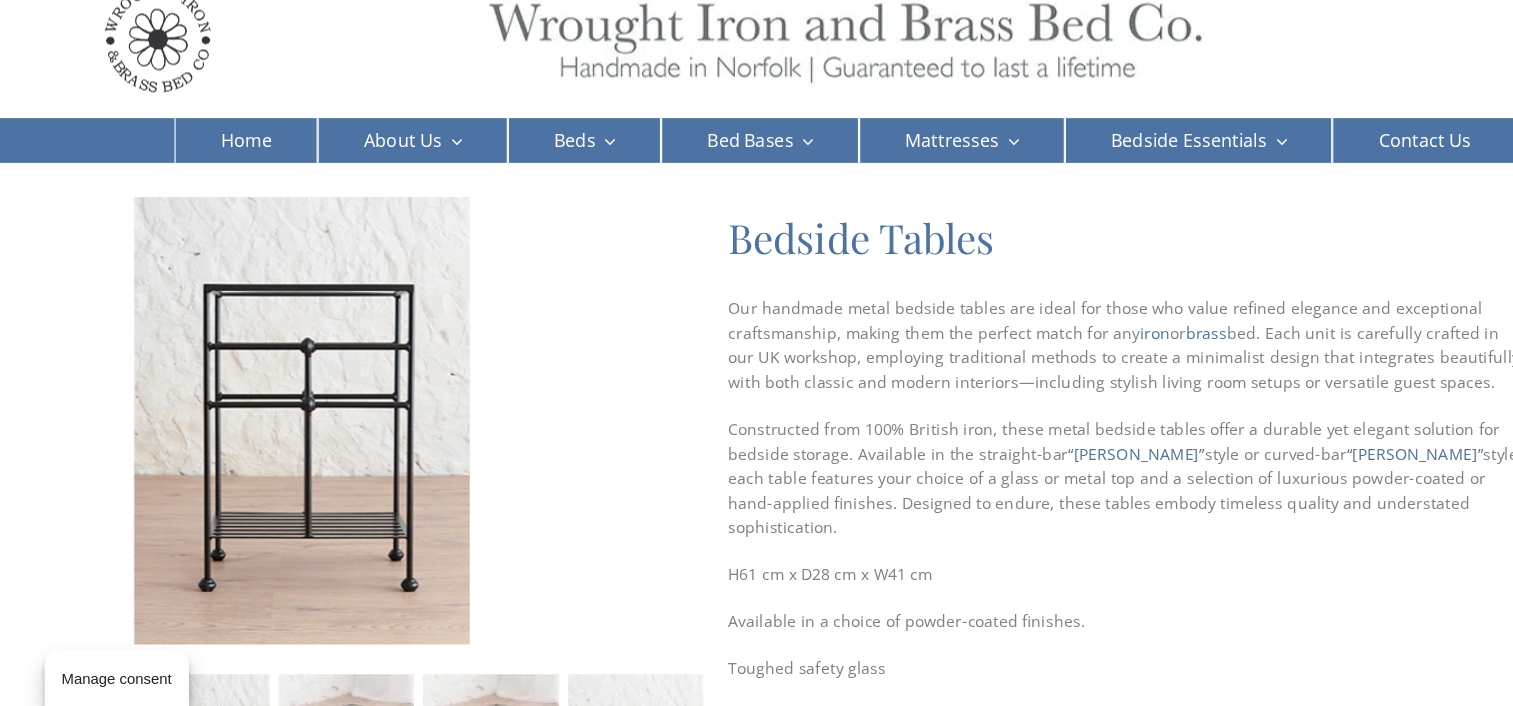 scroll, scrollTop: 0, scrollLeft: 0, axis: both 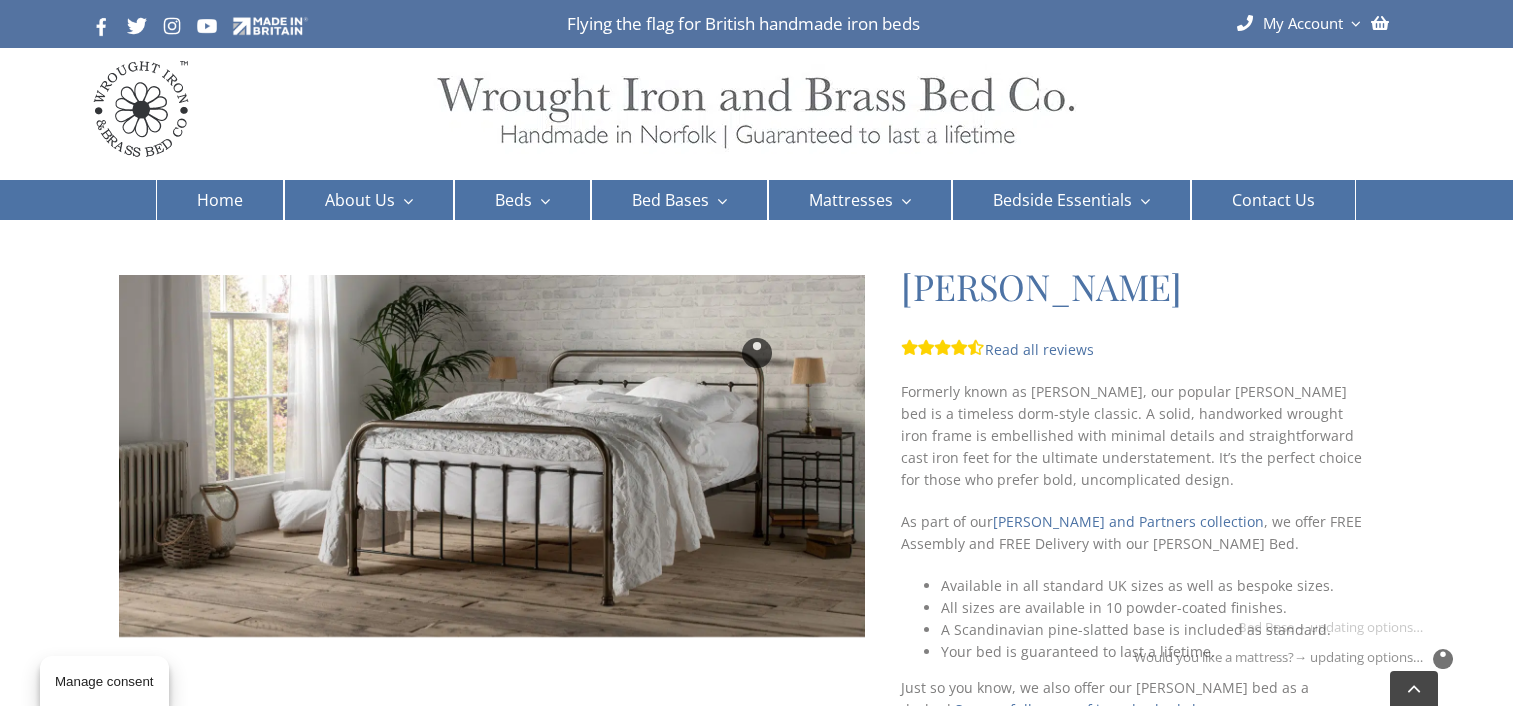 select on "*****" 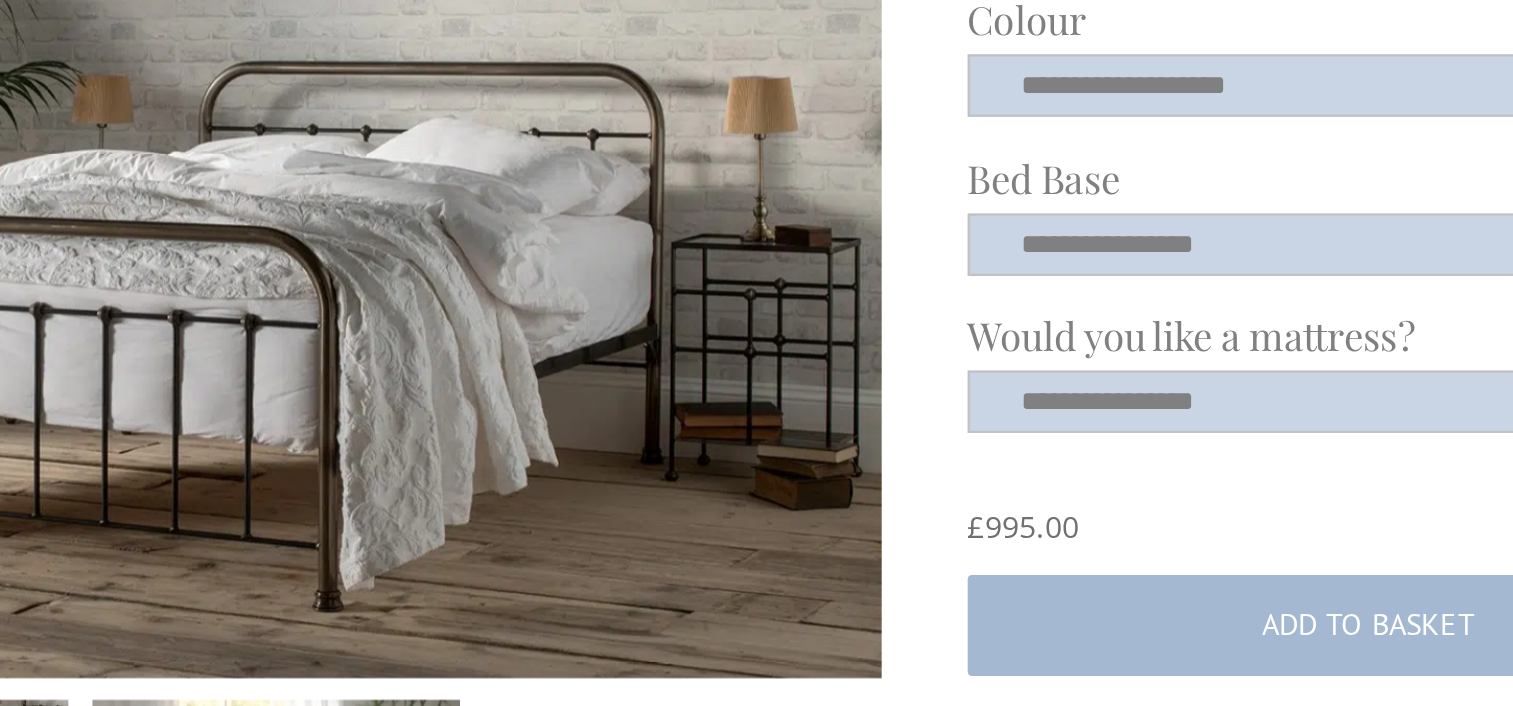 scroll, scrollTop: 516, scrollLeft: 0, axis: vertical 